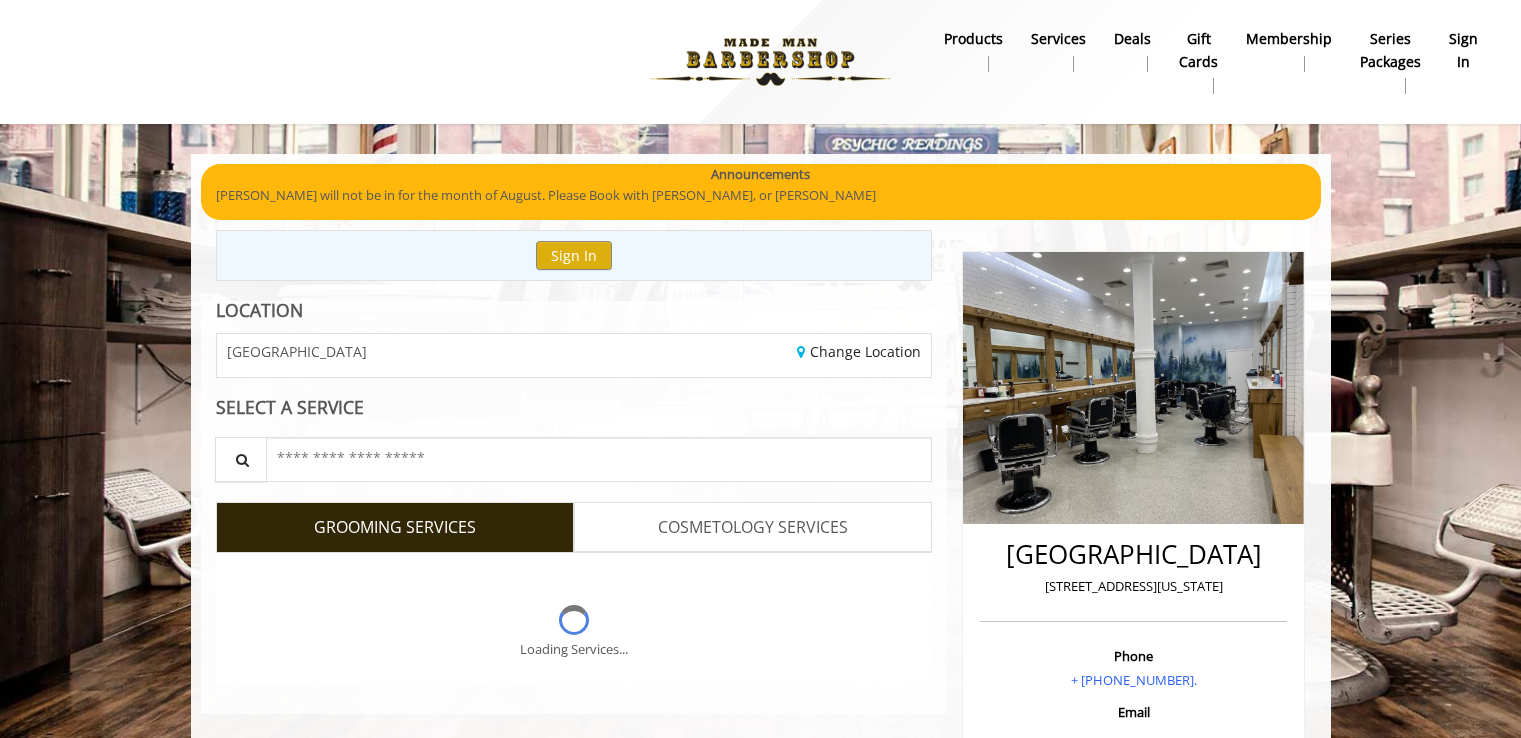 scroll, scrollTop: 0, scrollLeft: 0, axis: both 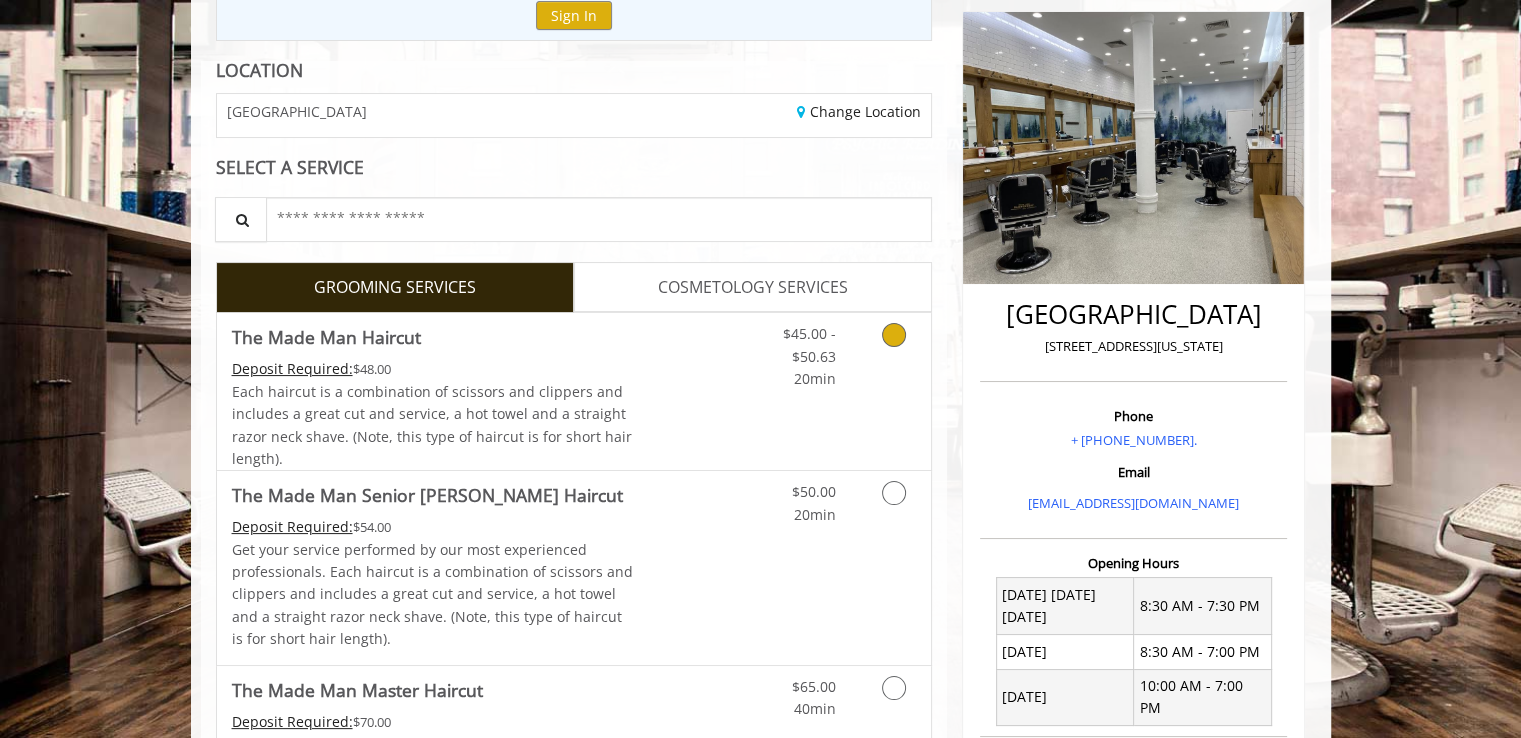 click at bounding box center [894, 335] 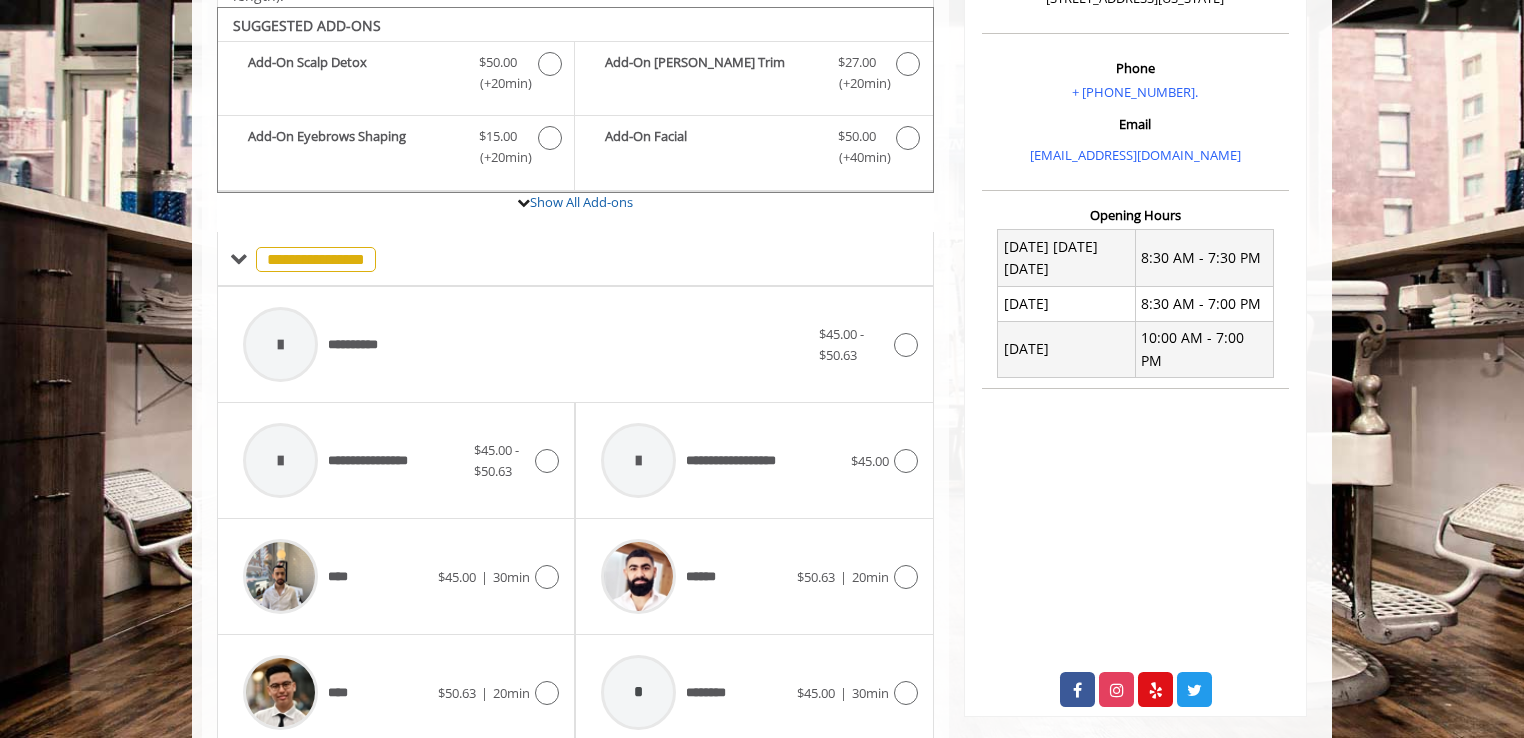 scroll, scrollTop: 594, scrollLeft: 0, axis: vertical 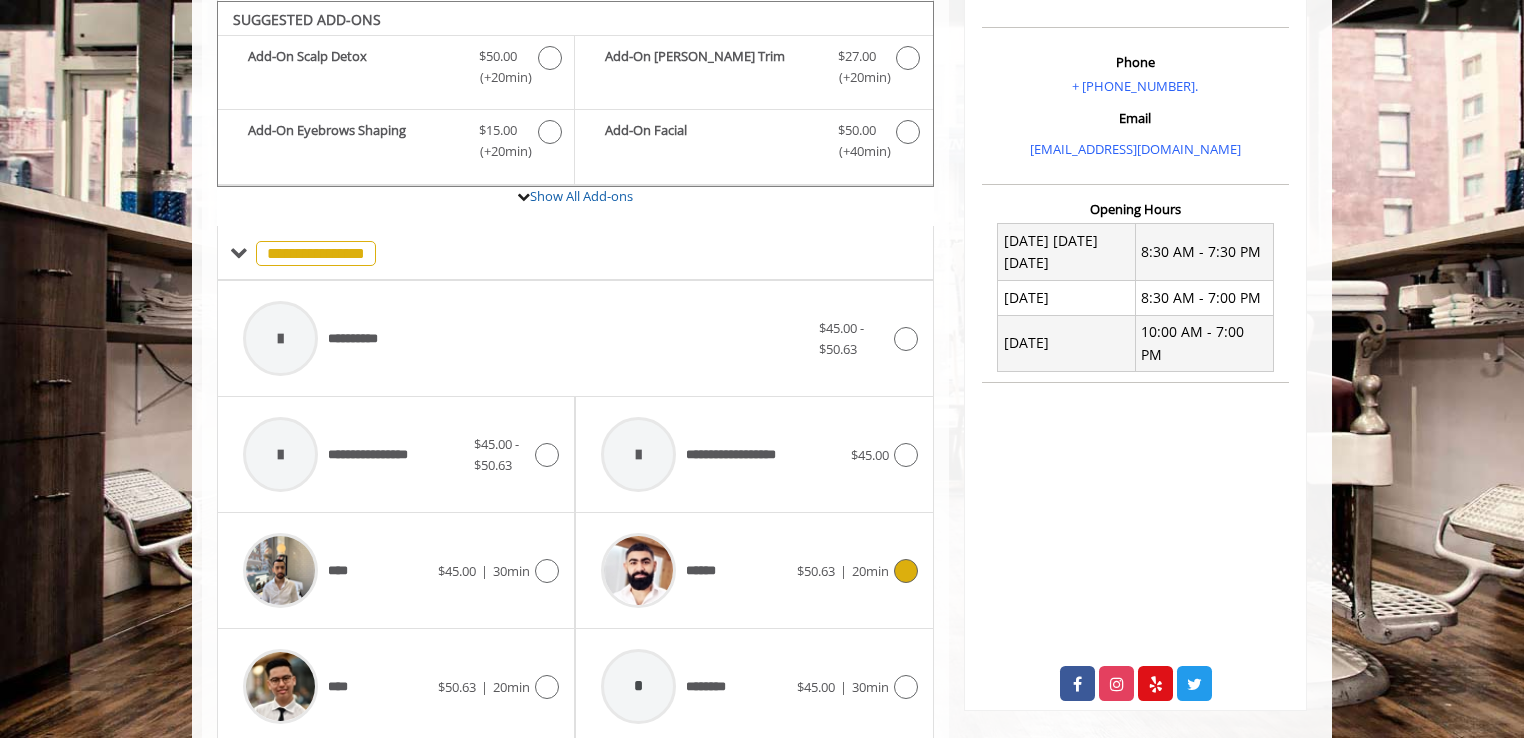 click on "******" at bounding box center [693, 570] 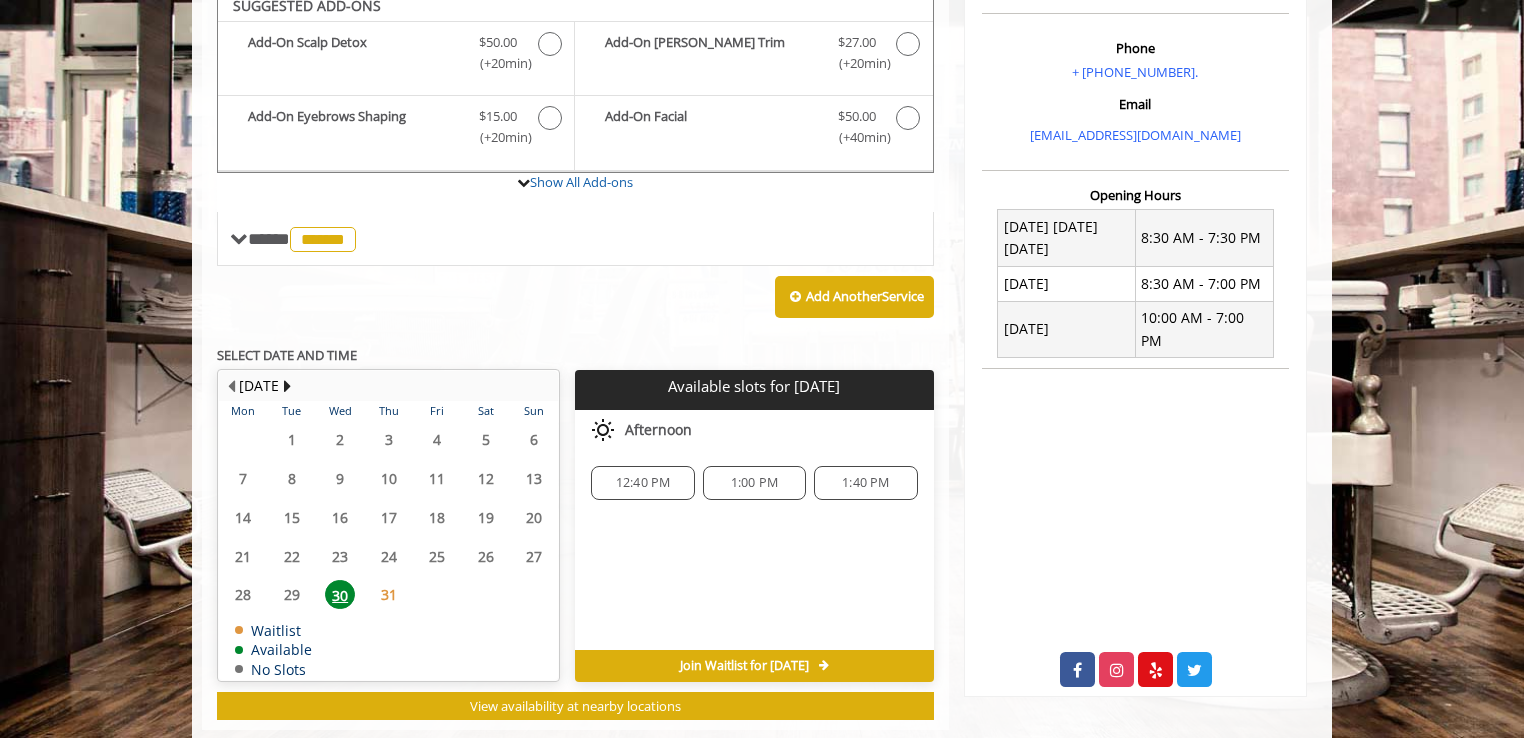 scroll, scrollTop: 595, scrollLeft: 0, axis: vertical 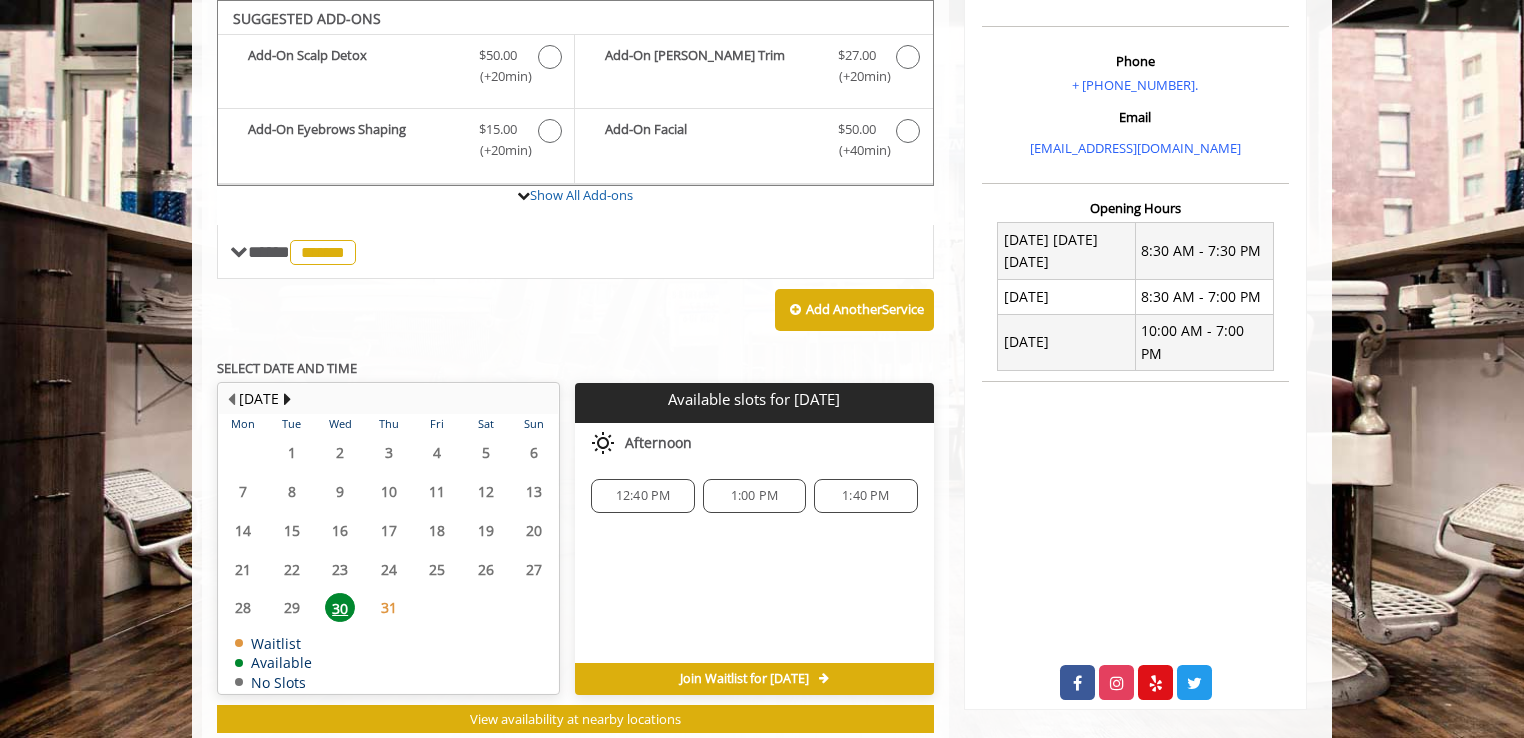 click on "Join Waitlist  for [DATE]" 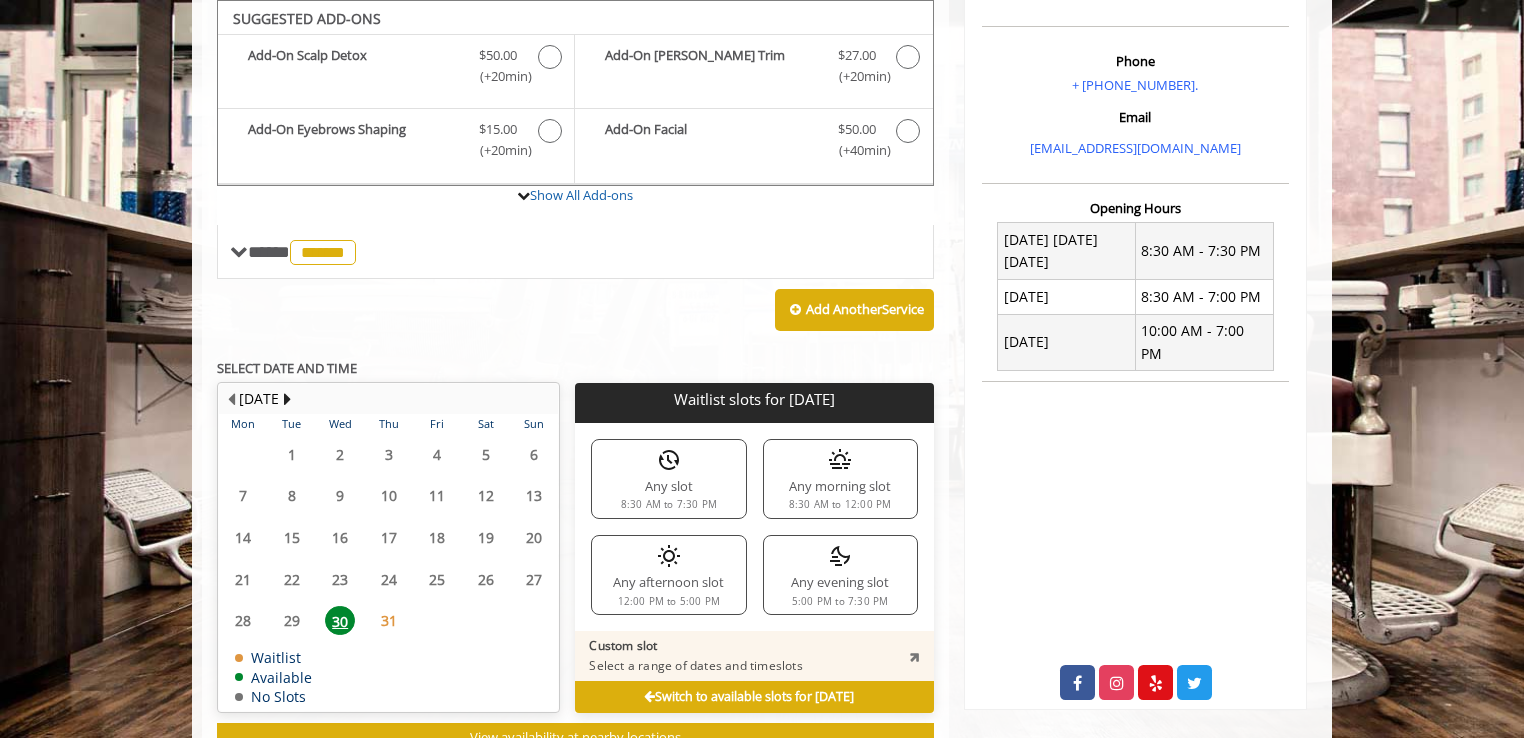 click on "Any afternoon slot  12:00 PM to 5:00 PM" at bounding box center [668, 575] 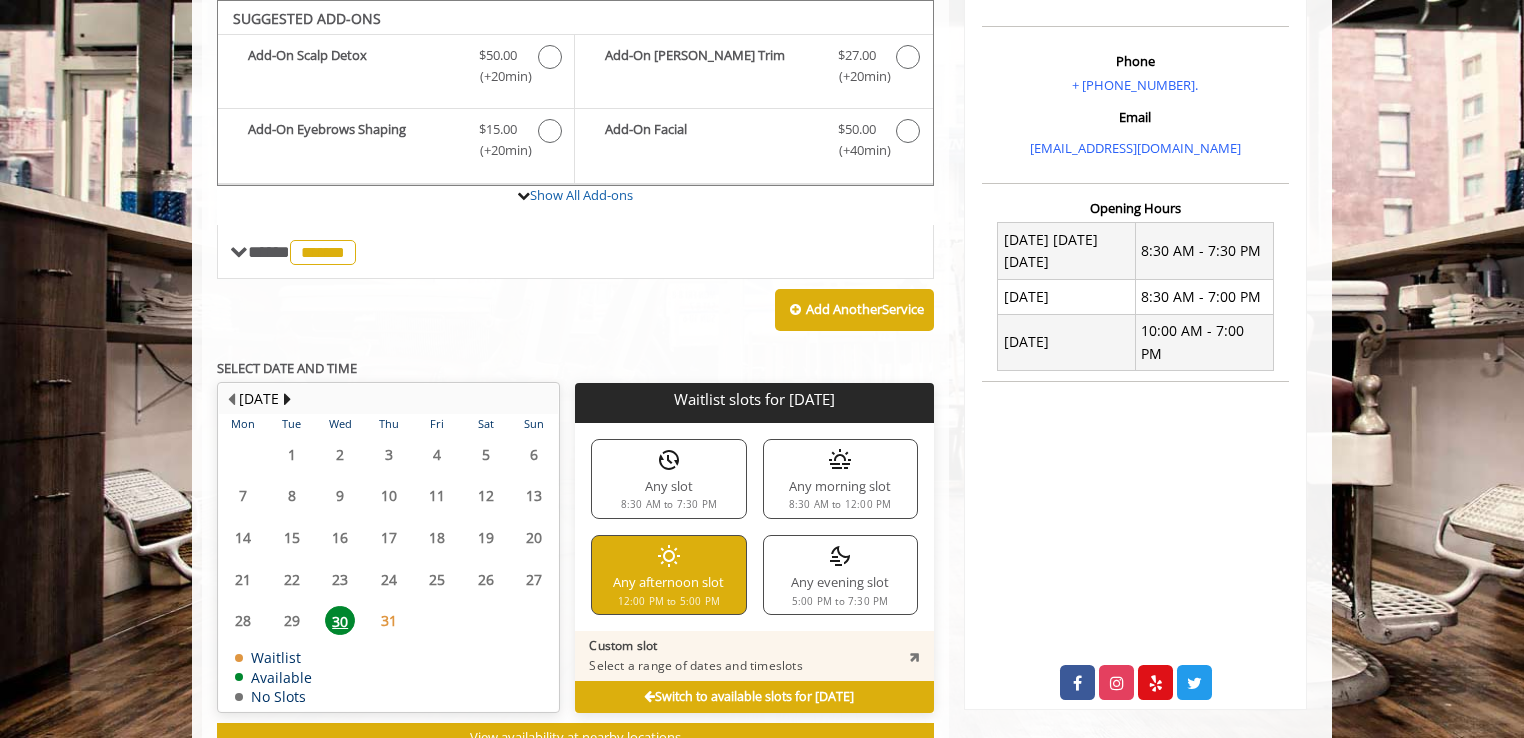 click on "Any evening slot  5:00 PM to 7:30 PM" at bounding box center (840, 575) 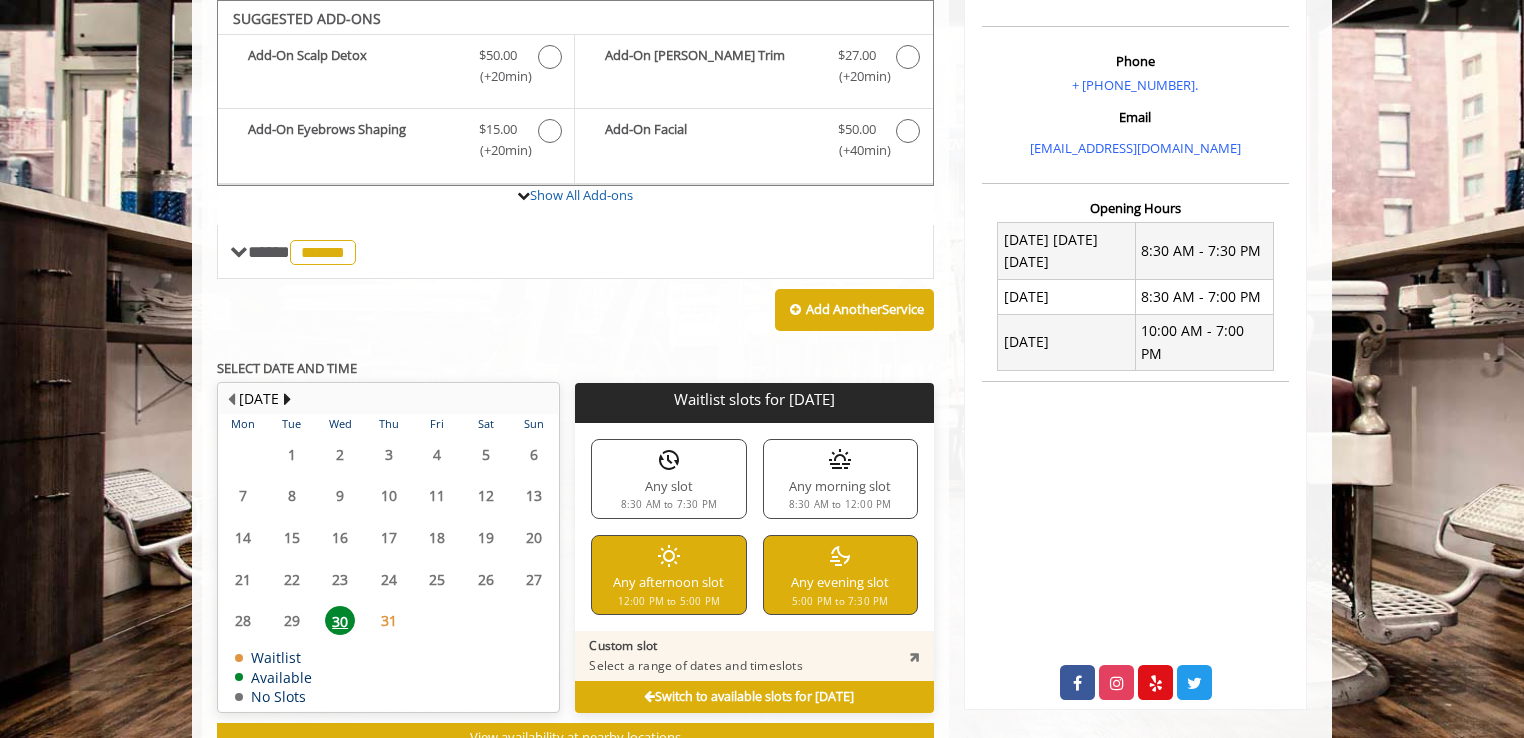 click on "Switch to available slots for [DATE]" at bounding box center [749, 696] 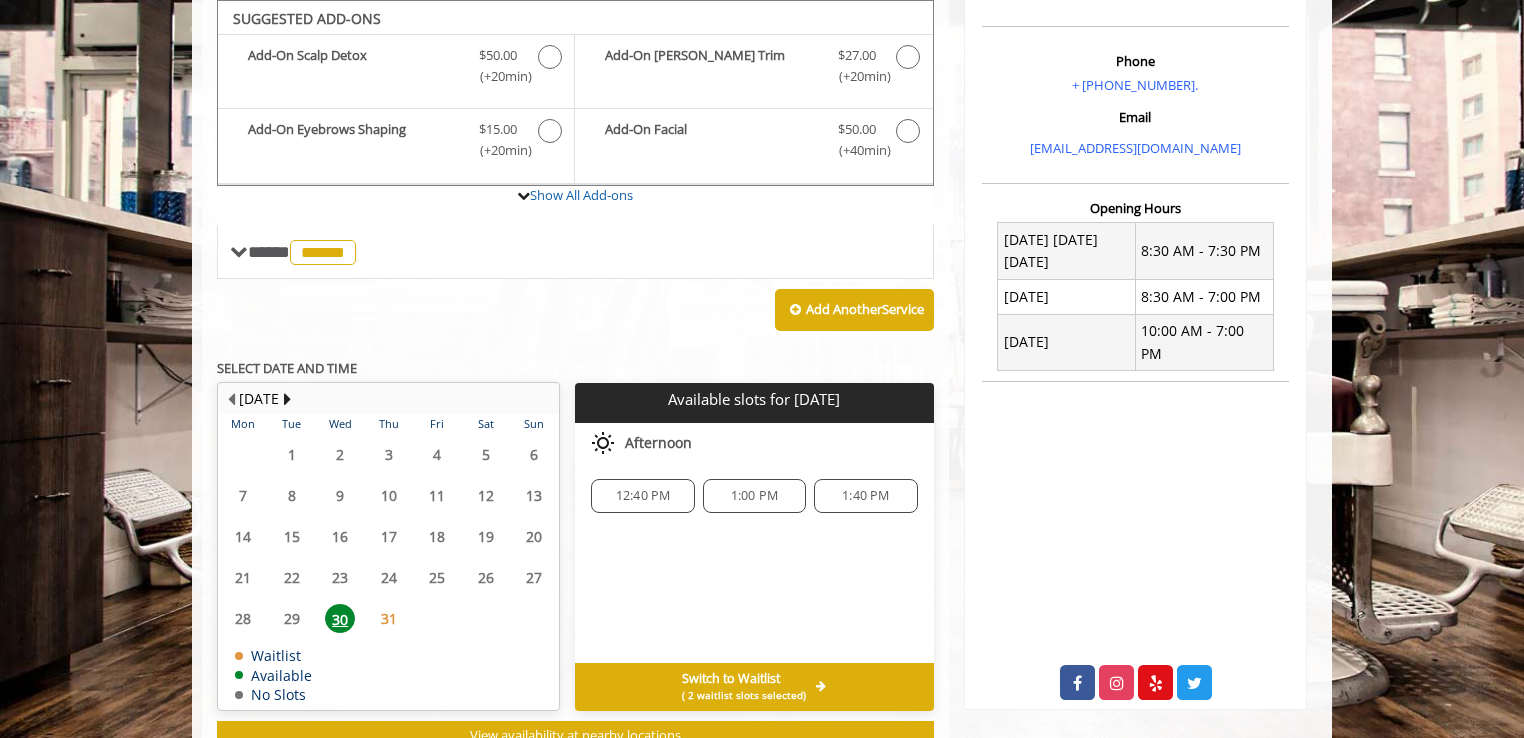 drag, startPoint x: 672, startPoint y: 489, endPoint x: 723, endPoint y: 572, distance: 97.41663 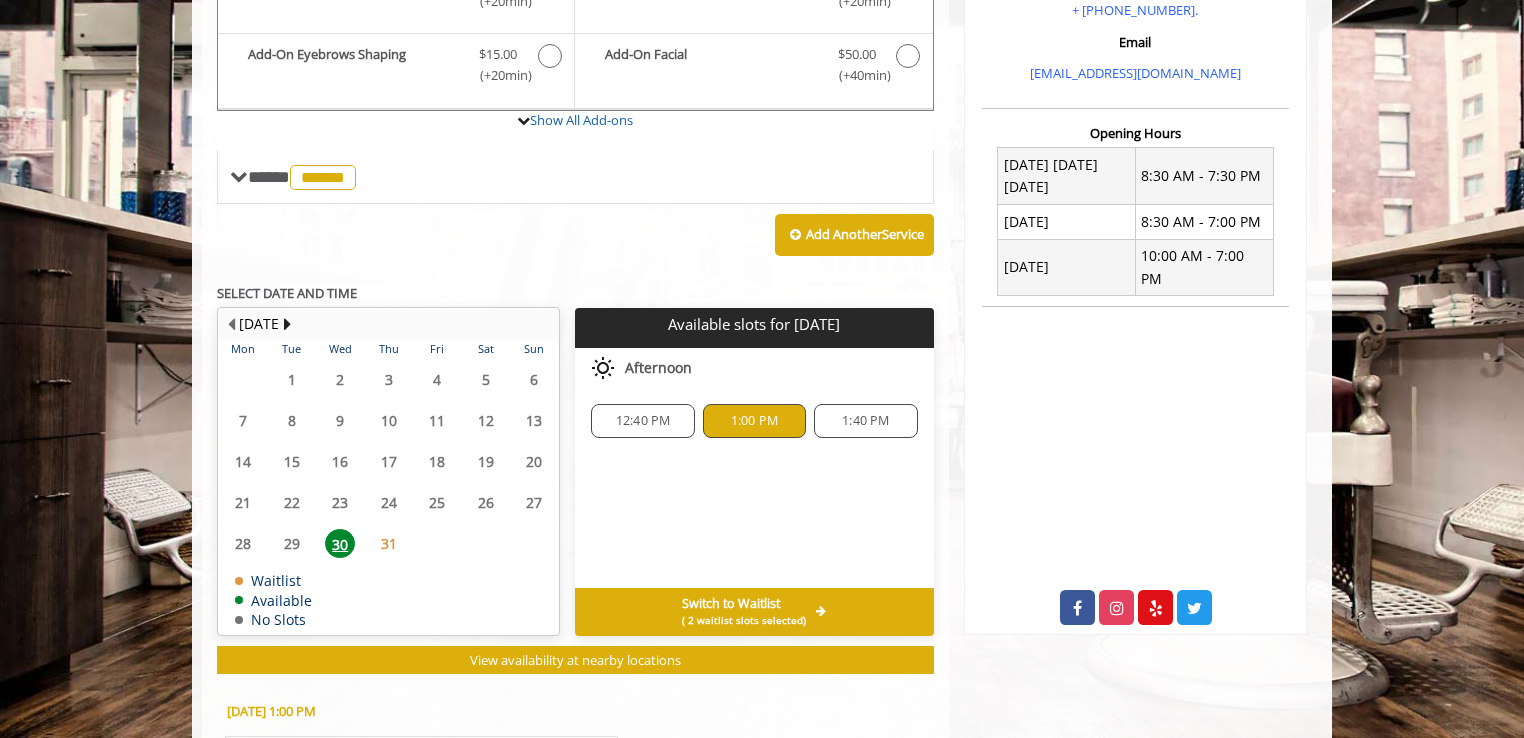 scroll, scrollTop: 1023, scrollLeft: 0, axis: vertical 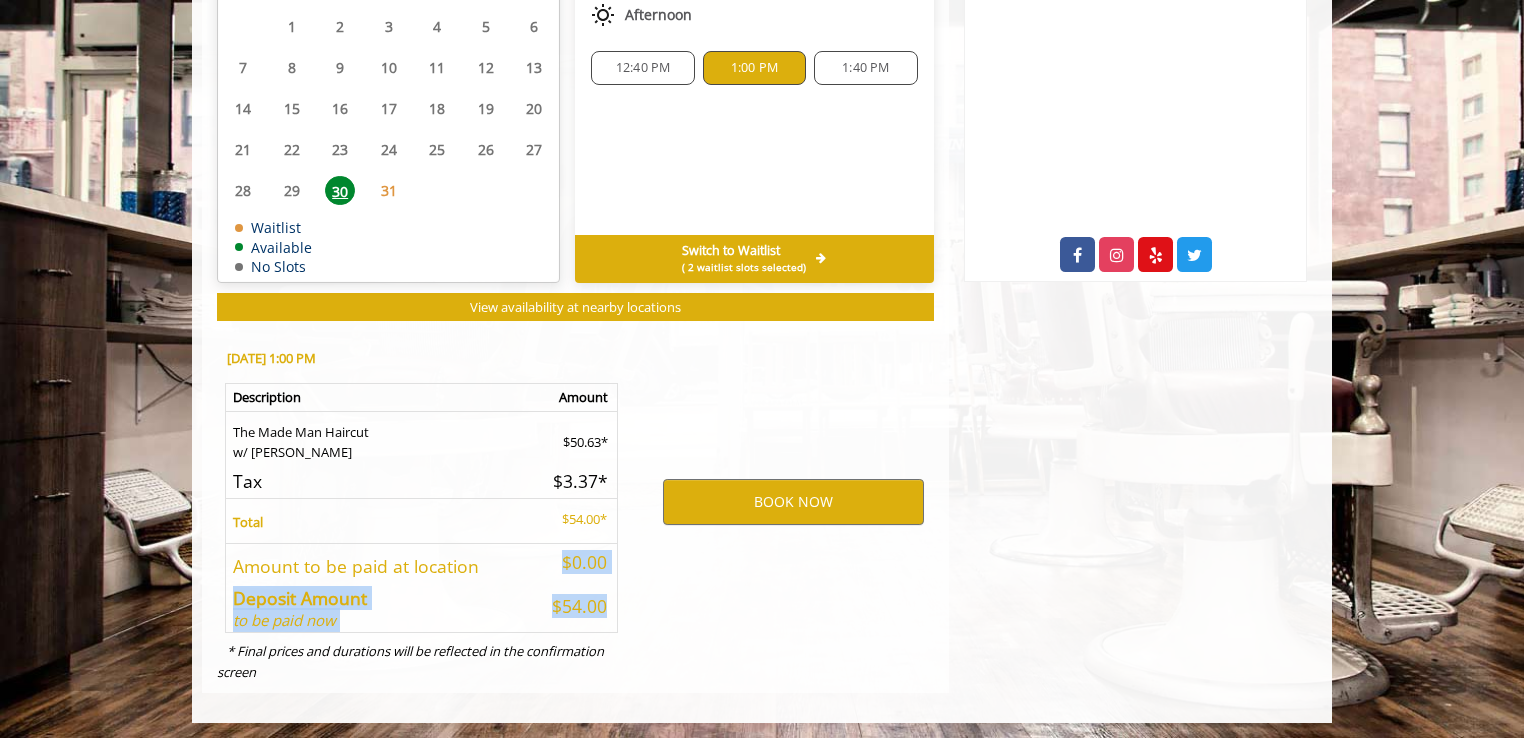 drag, startPoint x: 532, startPoint y: 557, endPoint x: 600, endPoint y: 618, distance: 91.350975 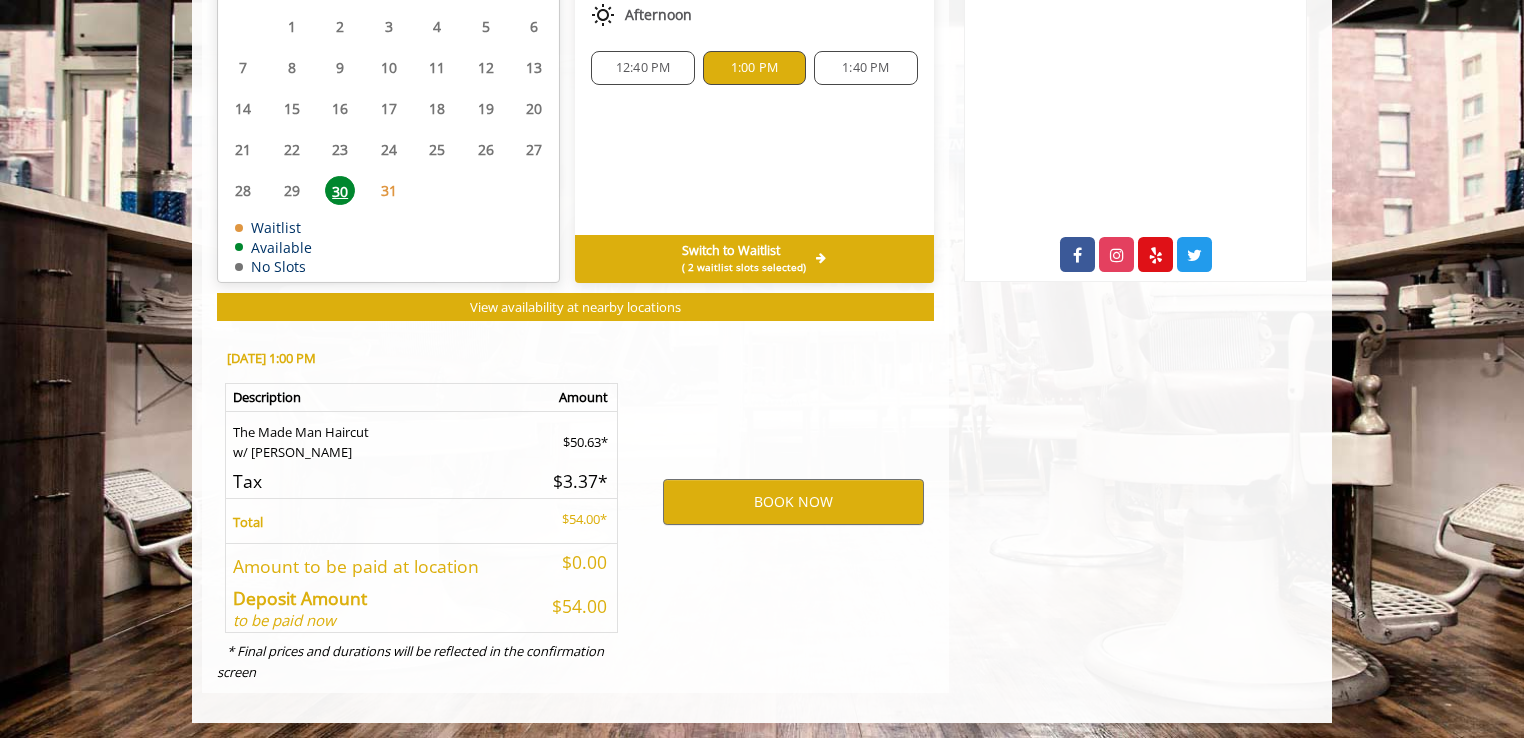 click on "BOOK NOW" 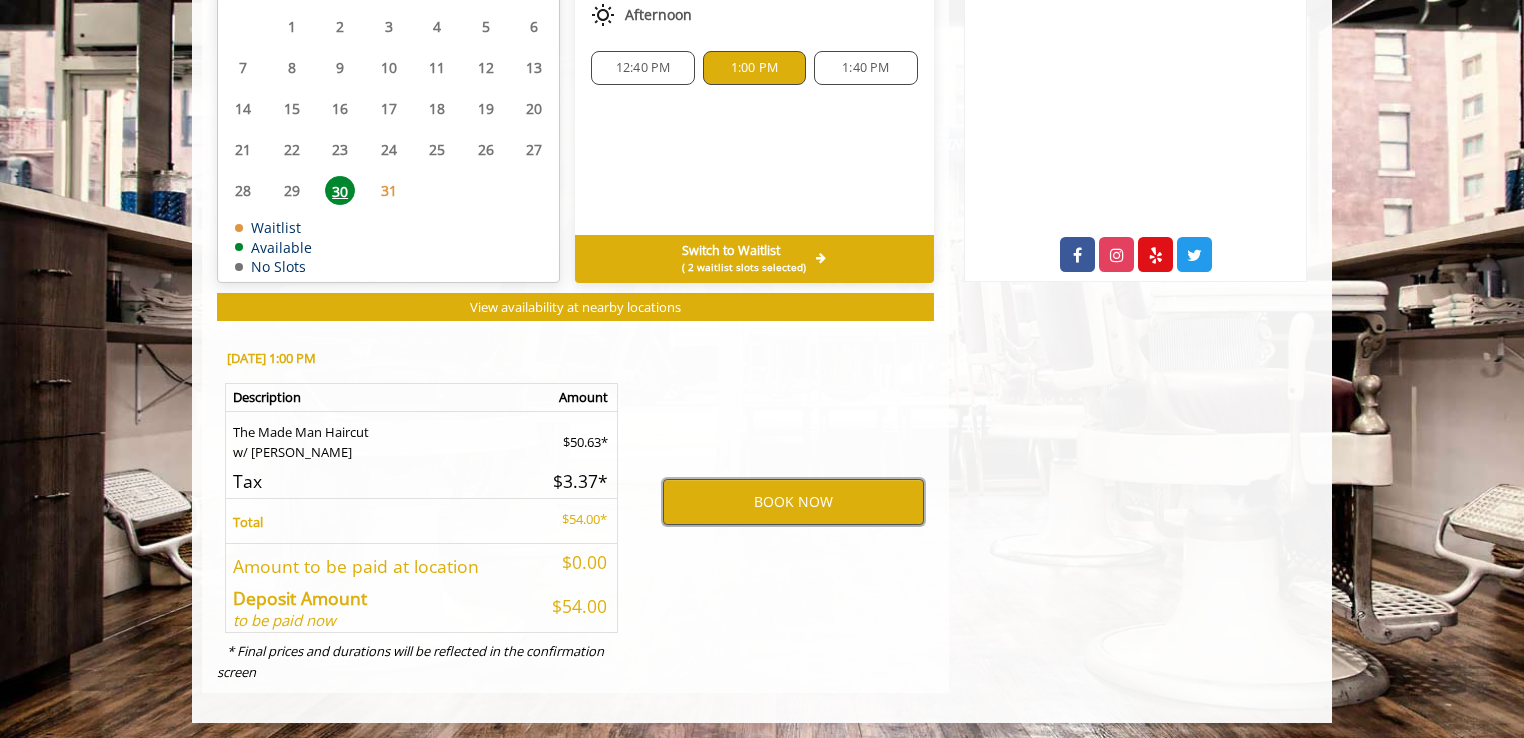click on "BOOK NOW" at bounding box center (793, 502) 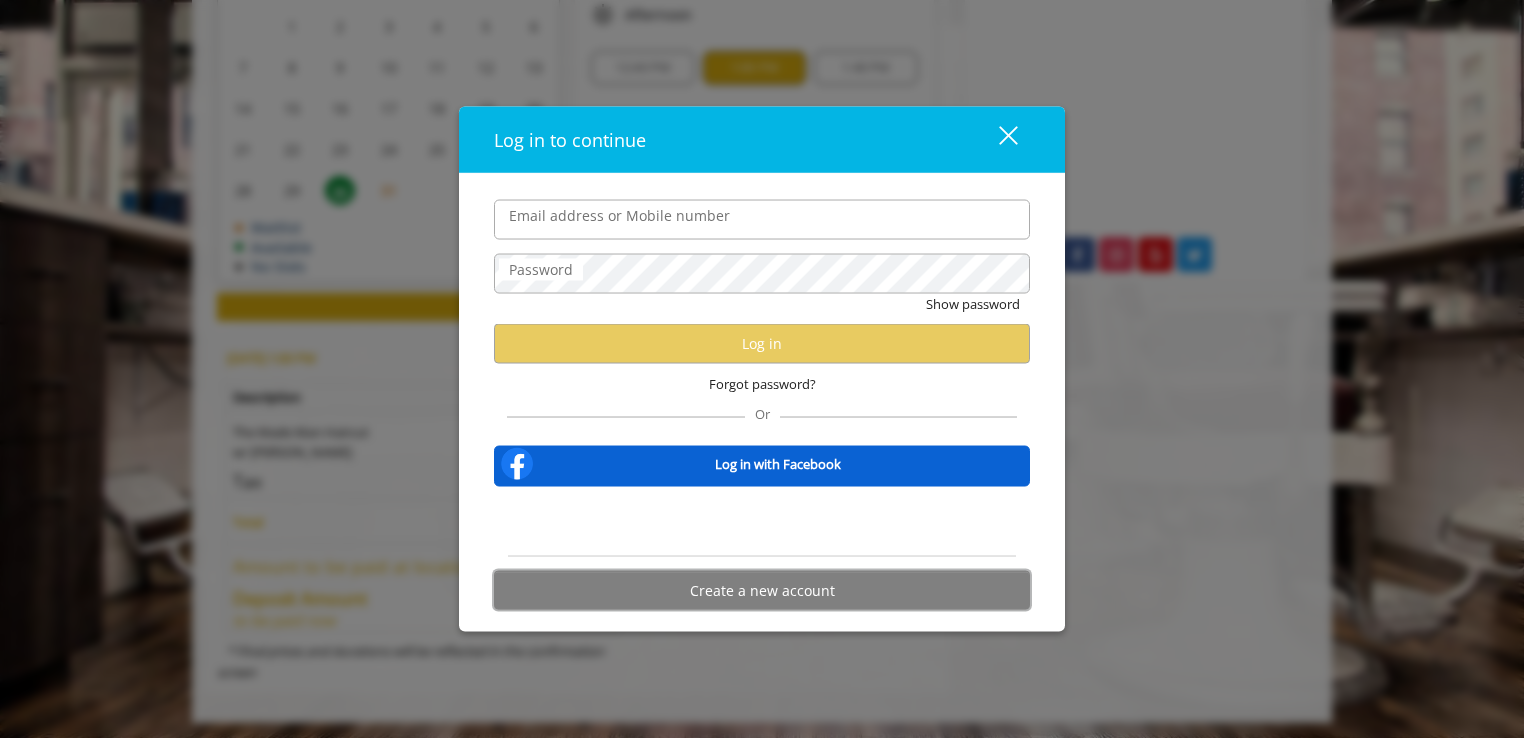 click on "Create a new account" at bounding box center (762, 590) 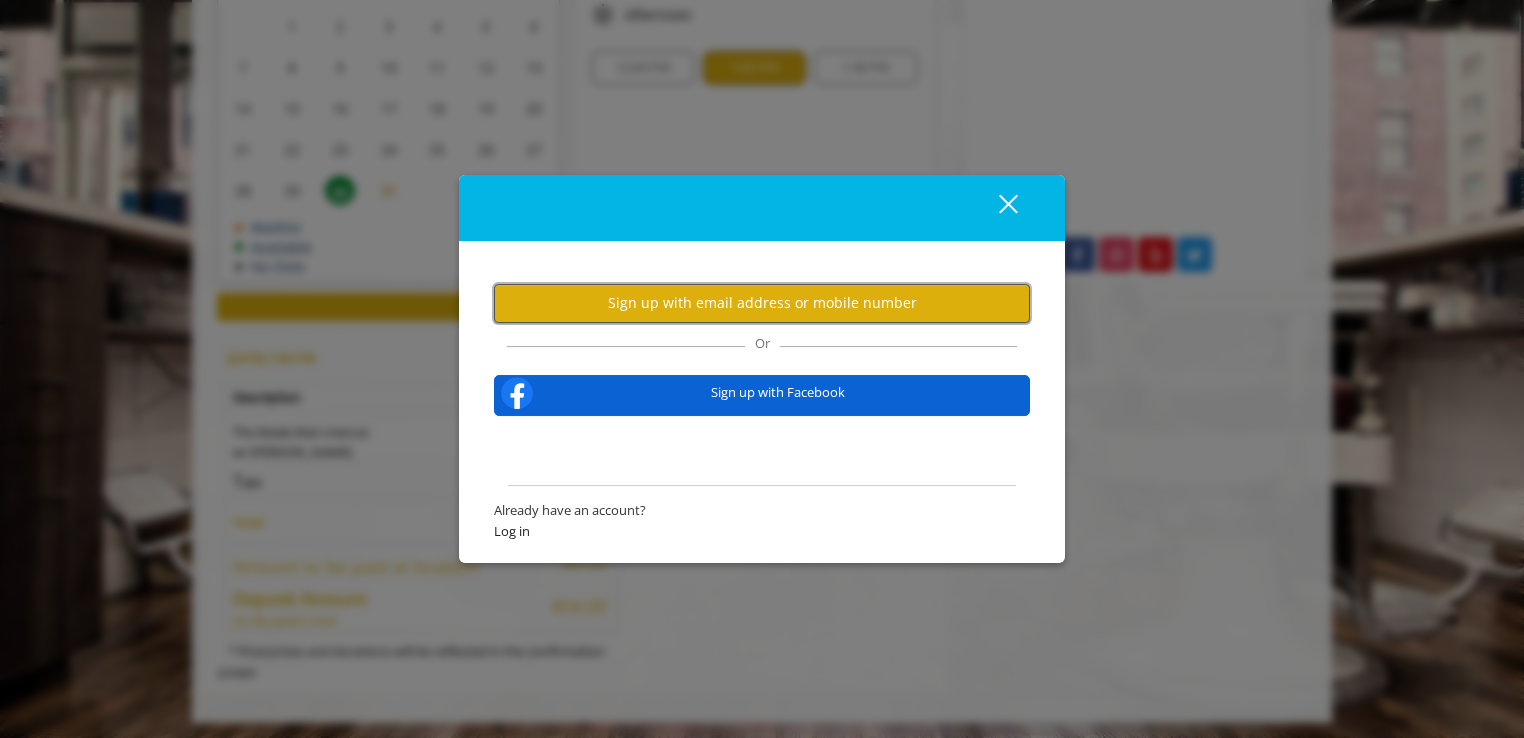 click on "Sign up with email address or mobile number" at bounding box center [762, 303] 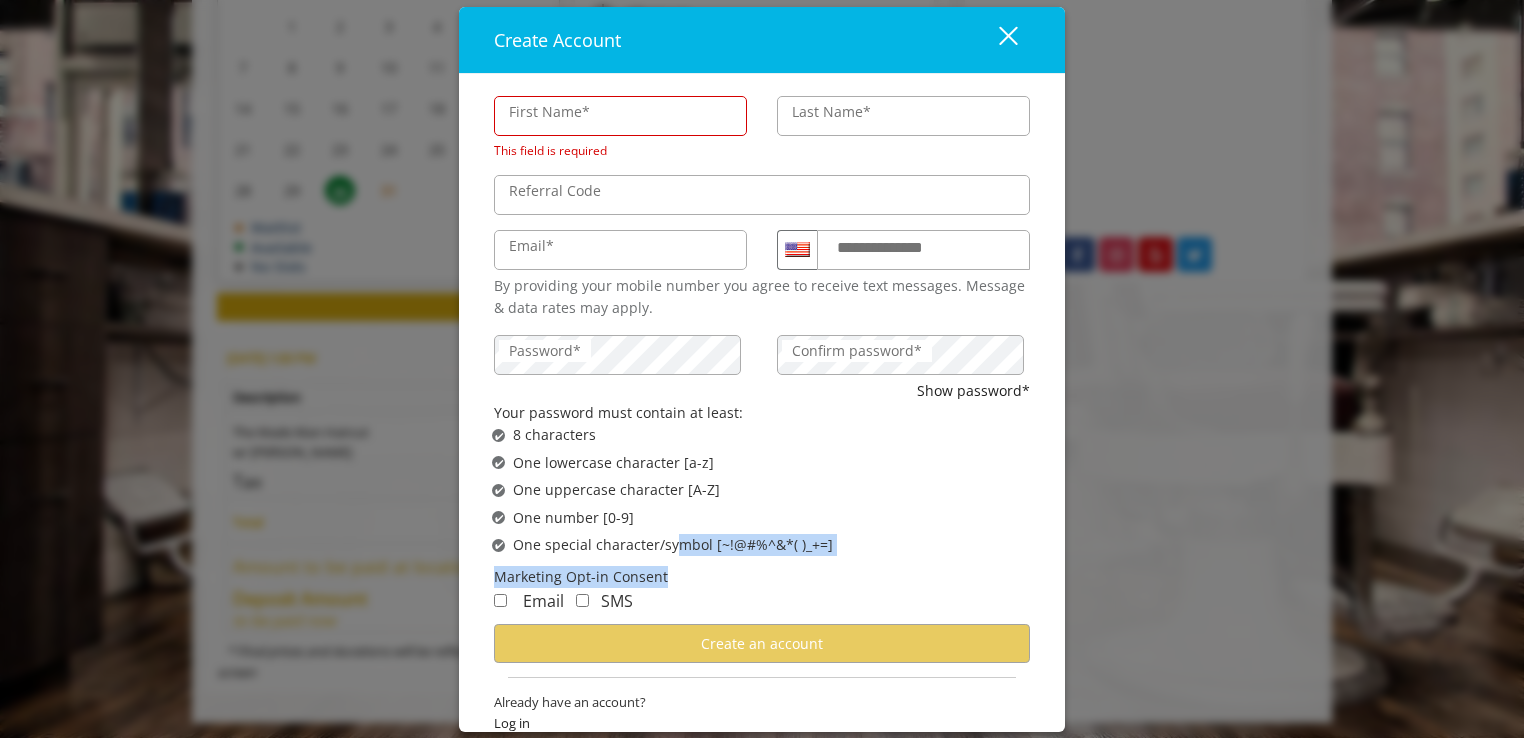 drag, startPoint x: 668, startPoint y: 551, endPoint x: 665, endPoint y: 577, distance: 26.172504 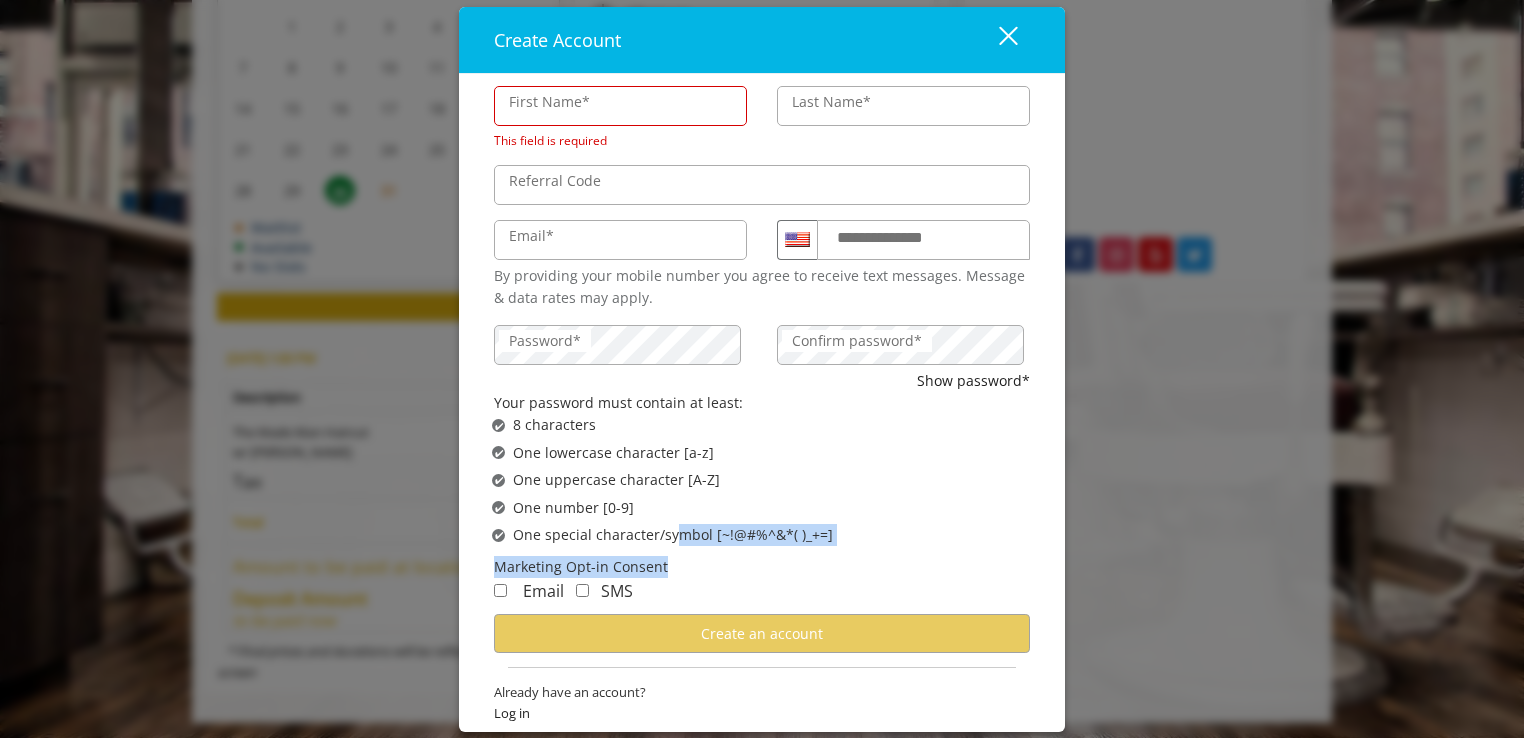 scroll, scrollTop: 24, scrollLeft: 0, axis: vertical 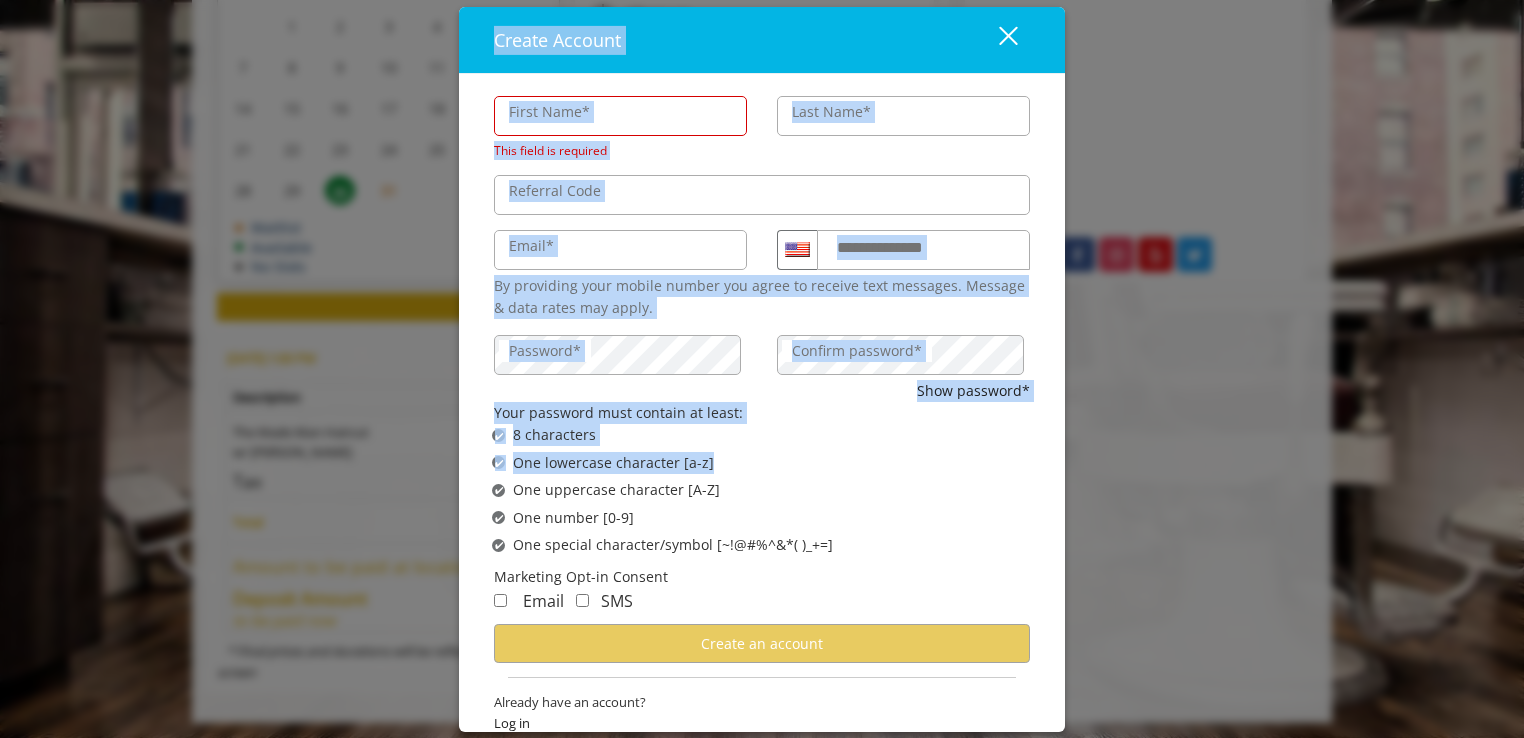 click on "**********" at bounding box center [762, 369] 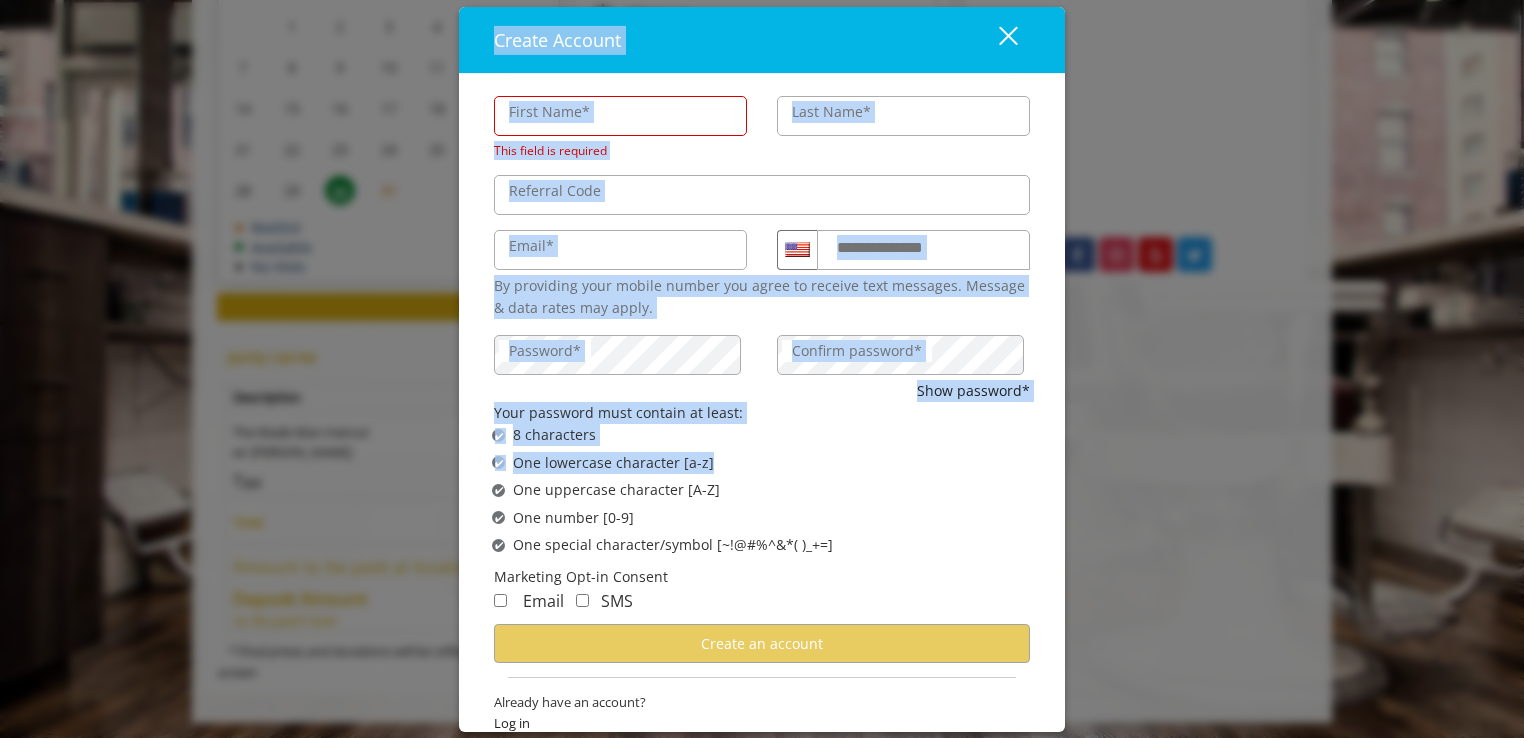 click on "close" at bounding box center (996, 40) 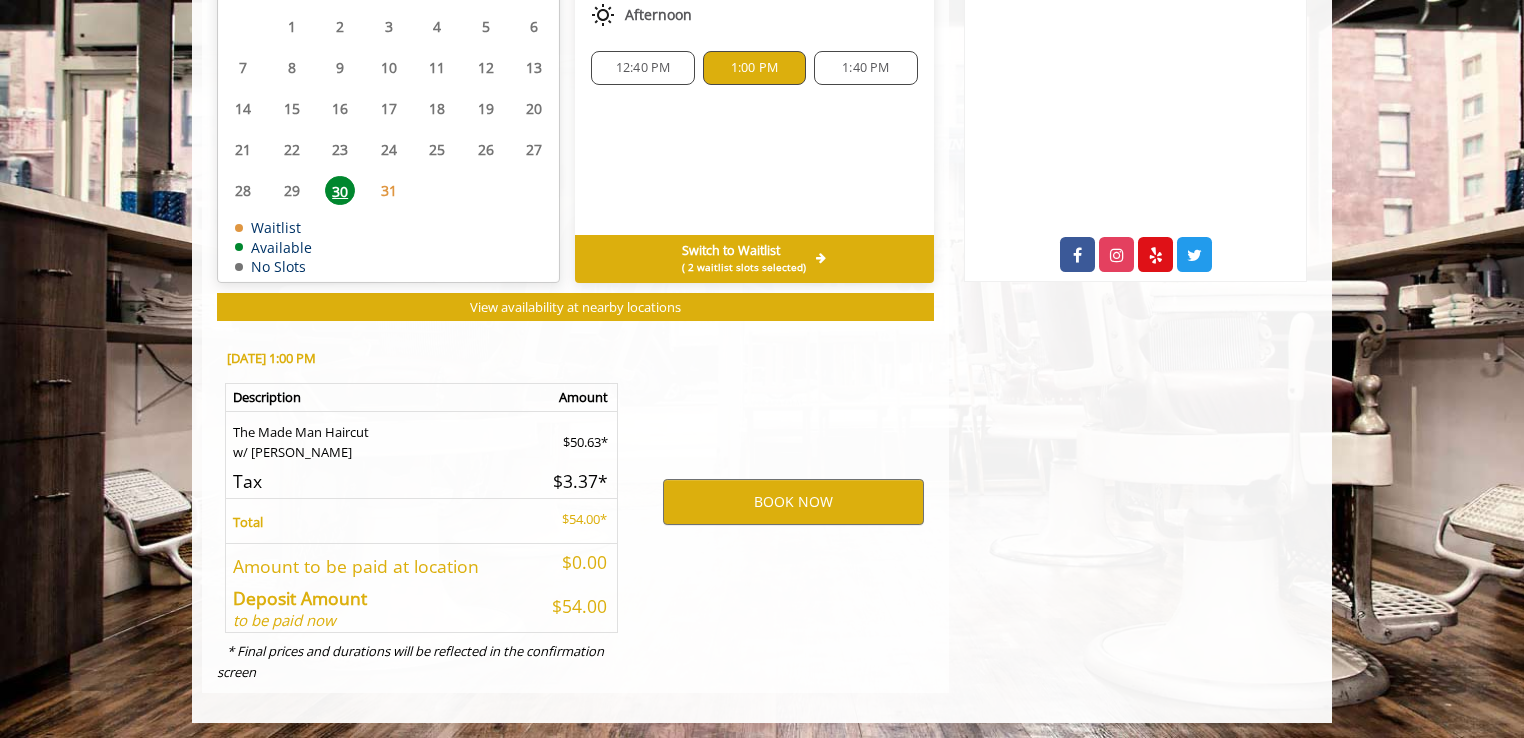scroll, scrollTop: 0, scrollLeft: 0, axis: both 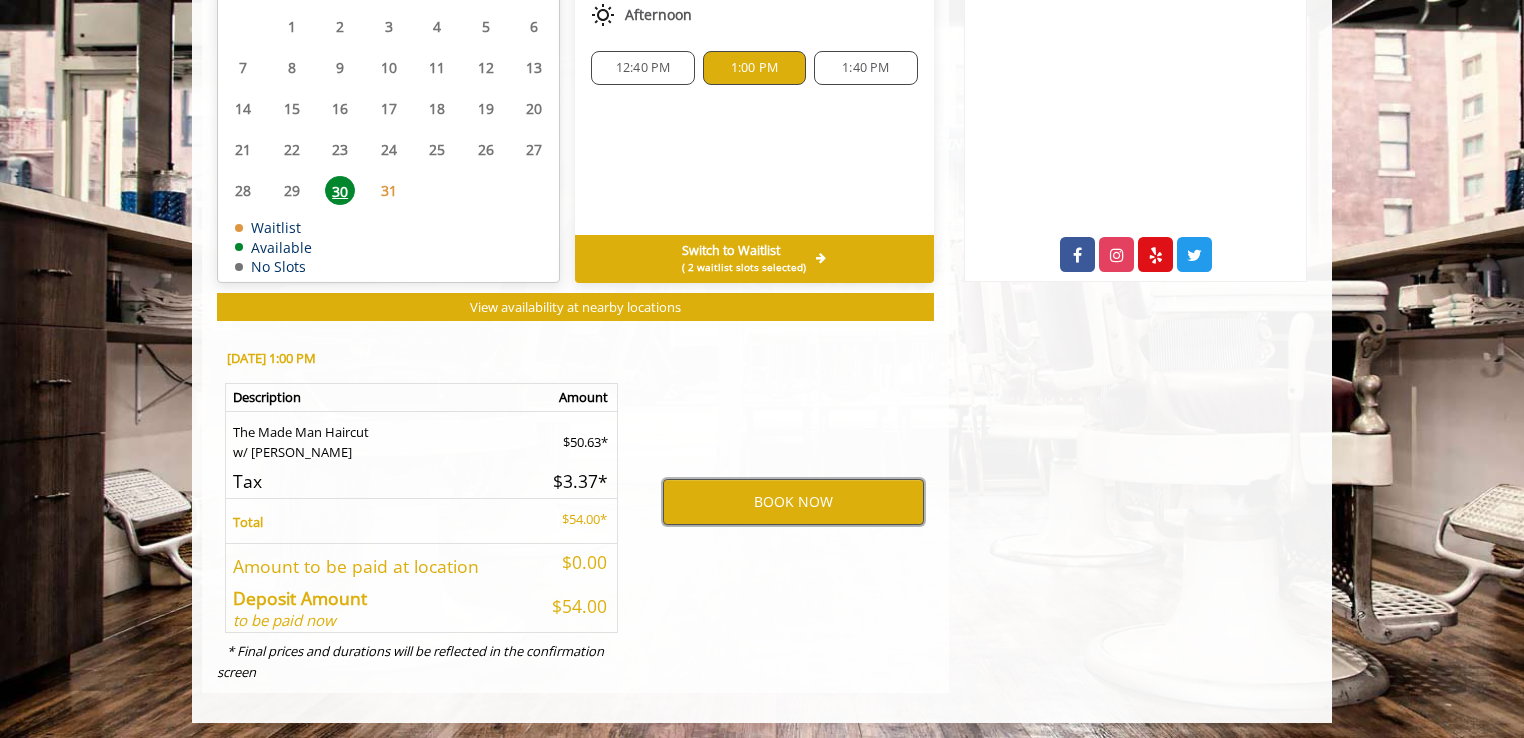 click on "BOOK NOW" at bounding box center [793, 502] 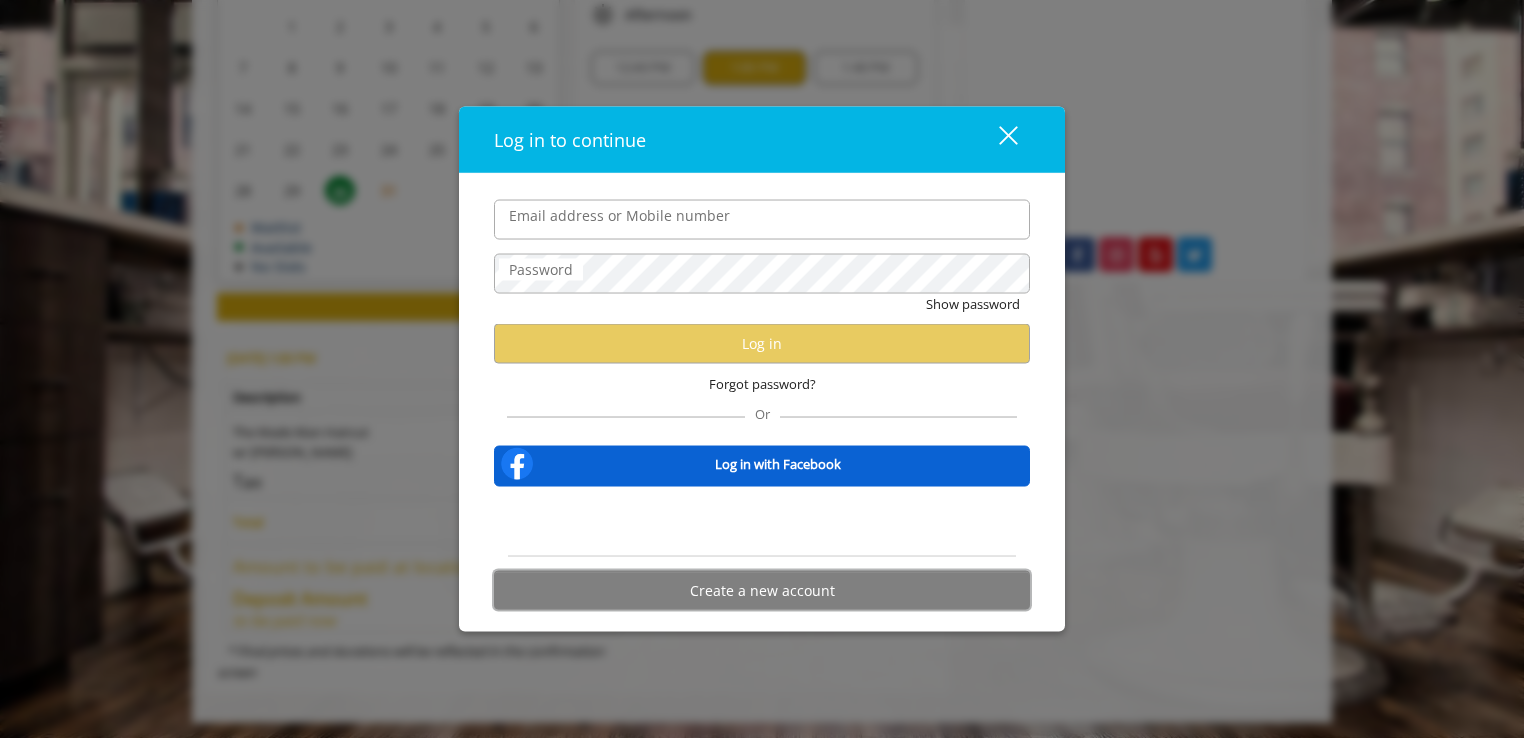 click on "Create a new account" at bounding box center (762, 590) 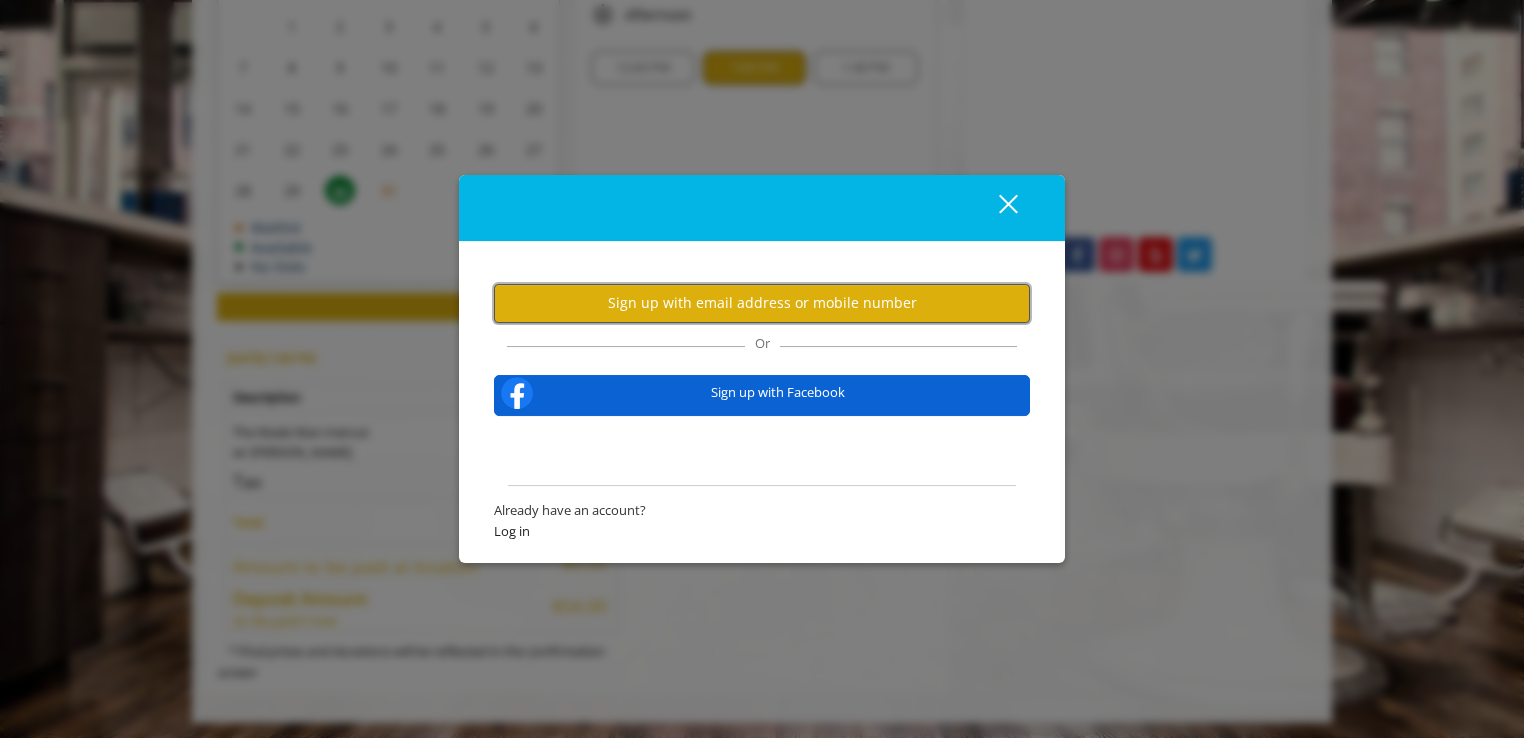 click on "Sign up with email address or mobile number" at bounding box center (762, 303) 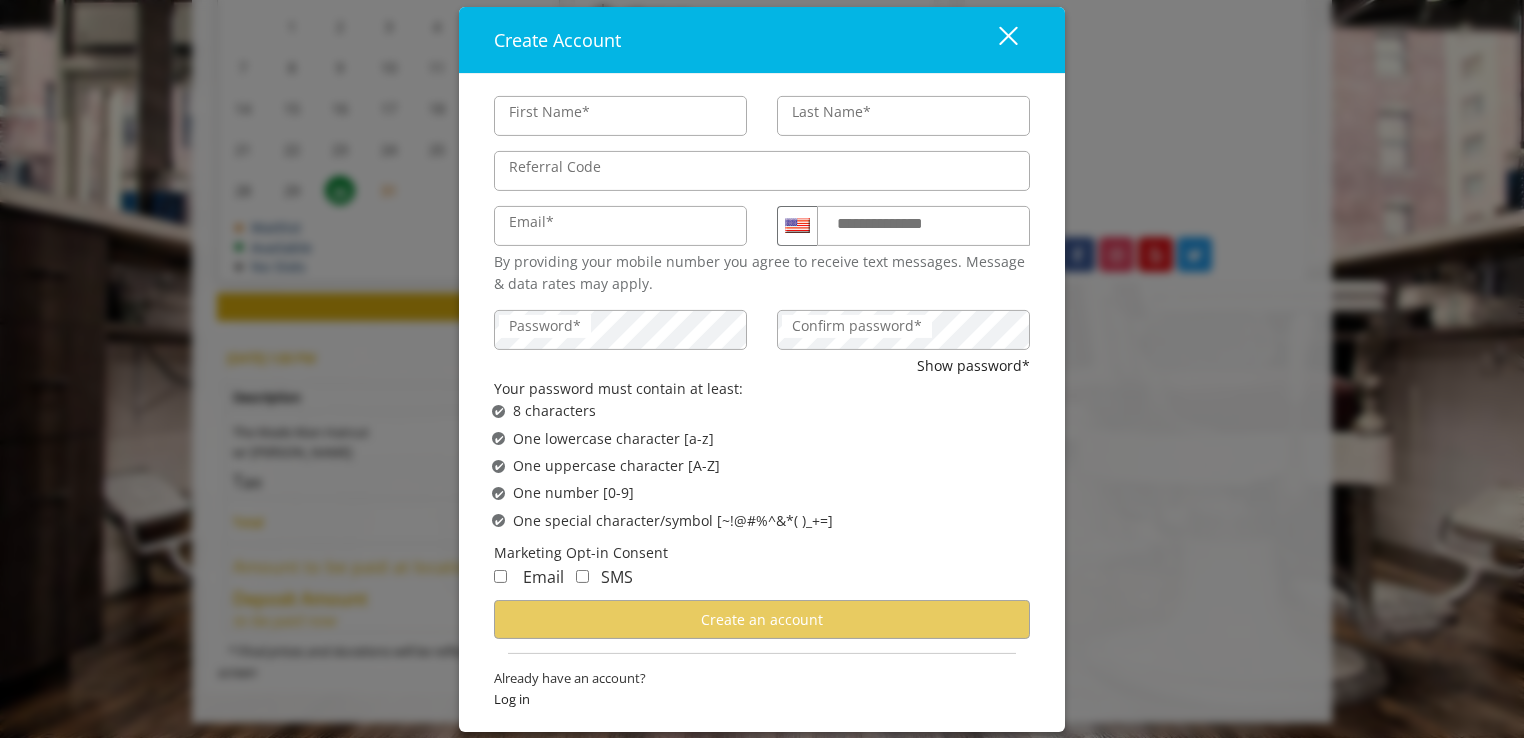 click on "First Name*" at bounding box center (620, 116) 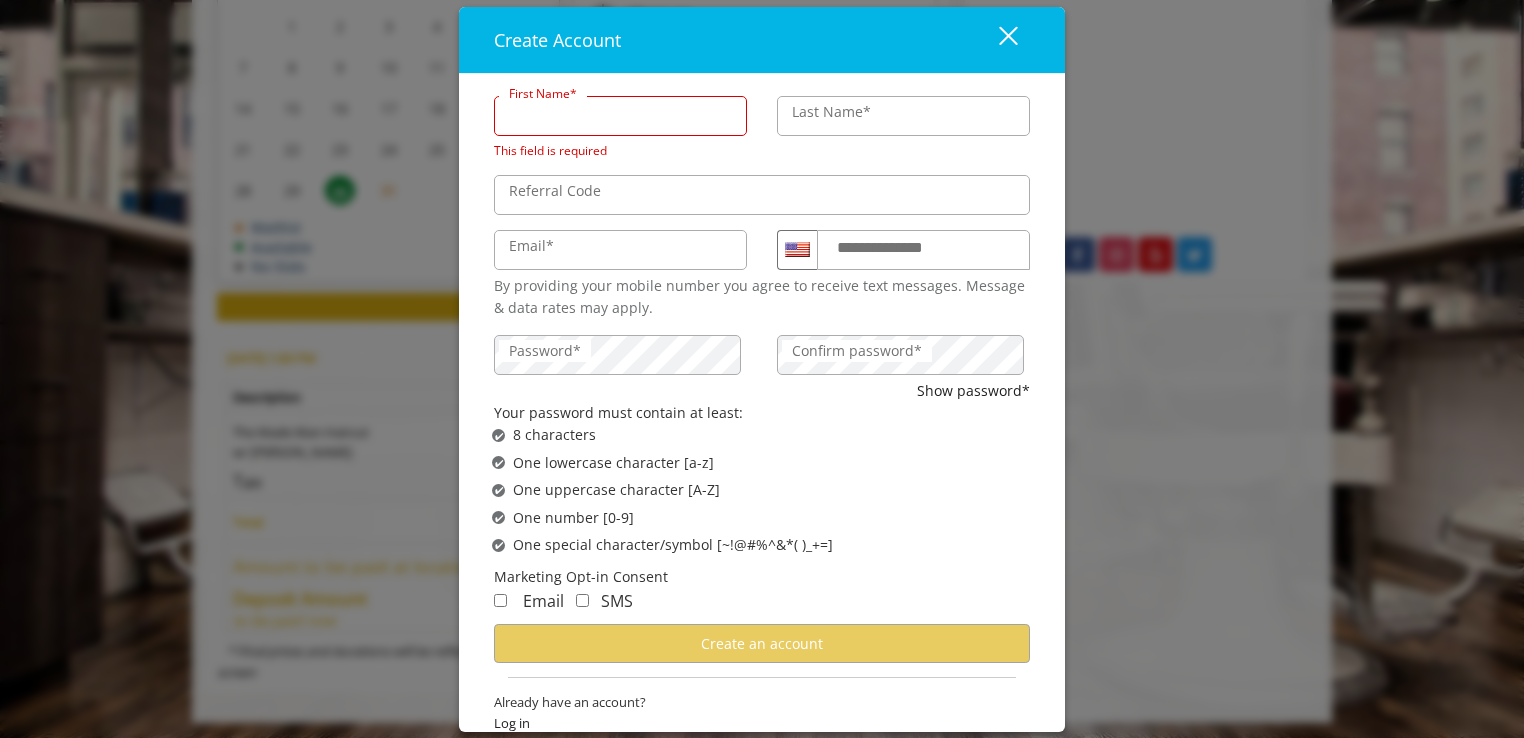 click on "First Name*" at bounding box center (620, 116) 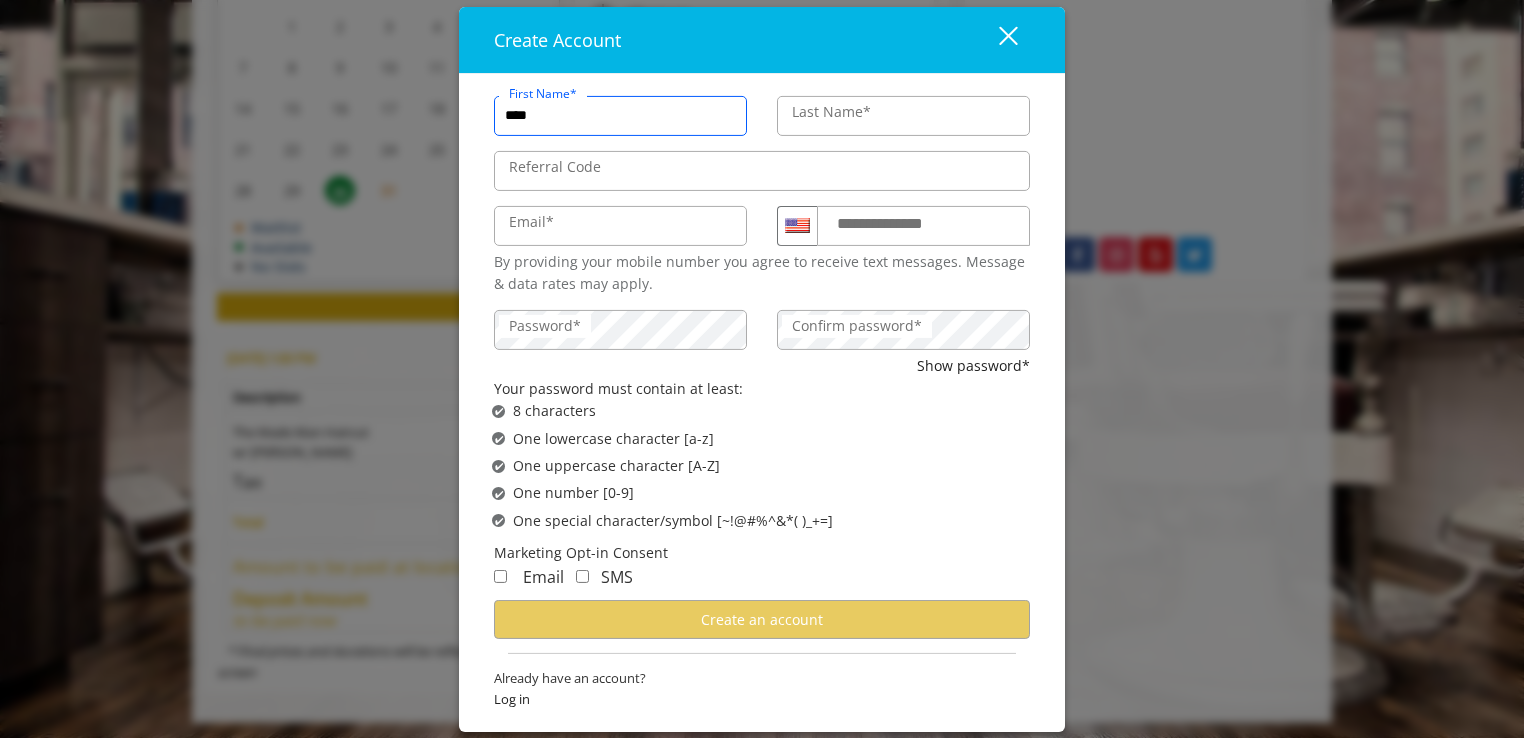 type on "****" 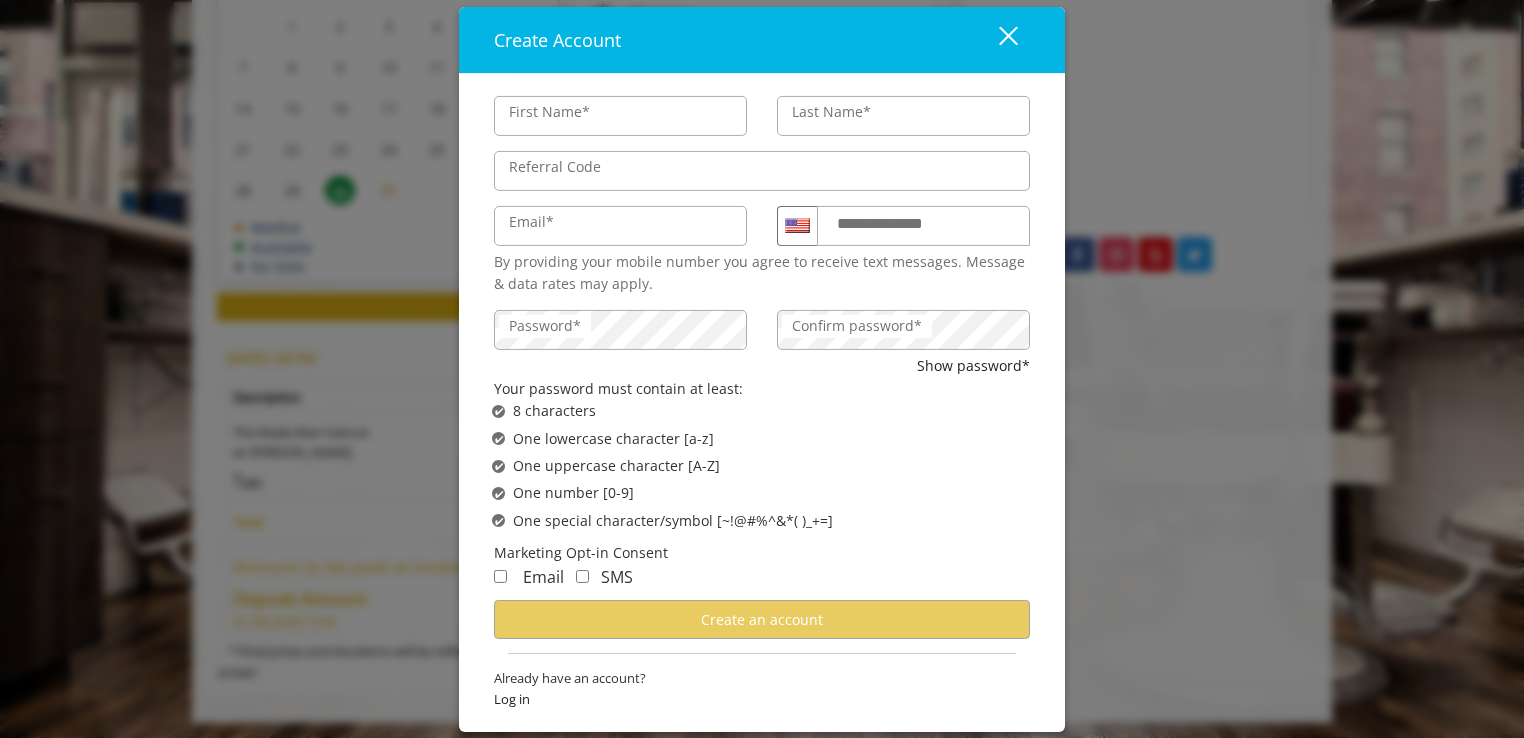 click on "Last Name*" at bounding box center (831, 112) 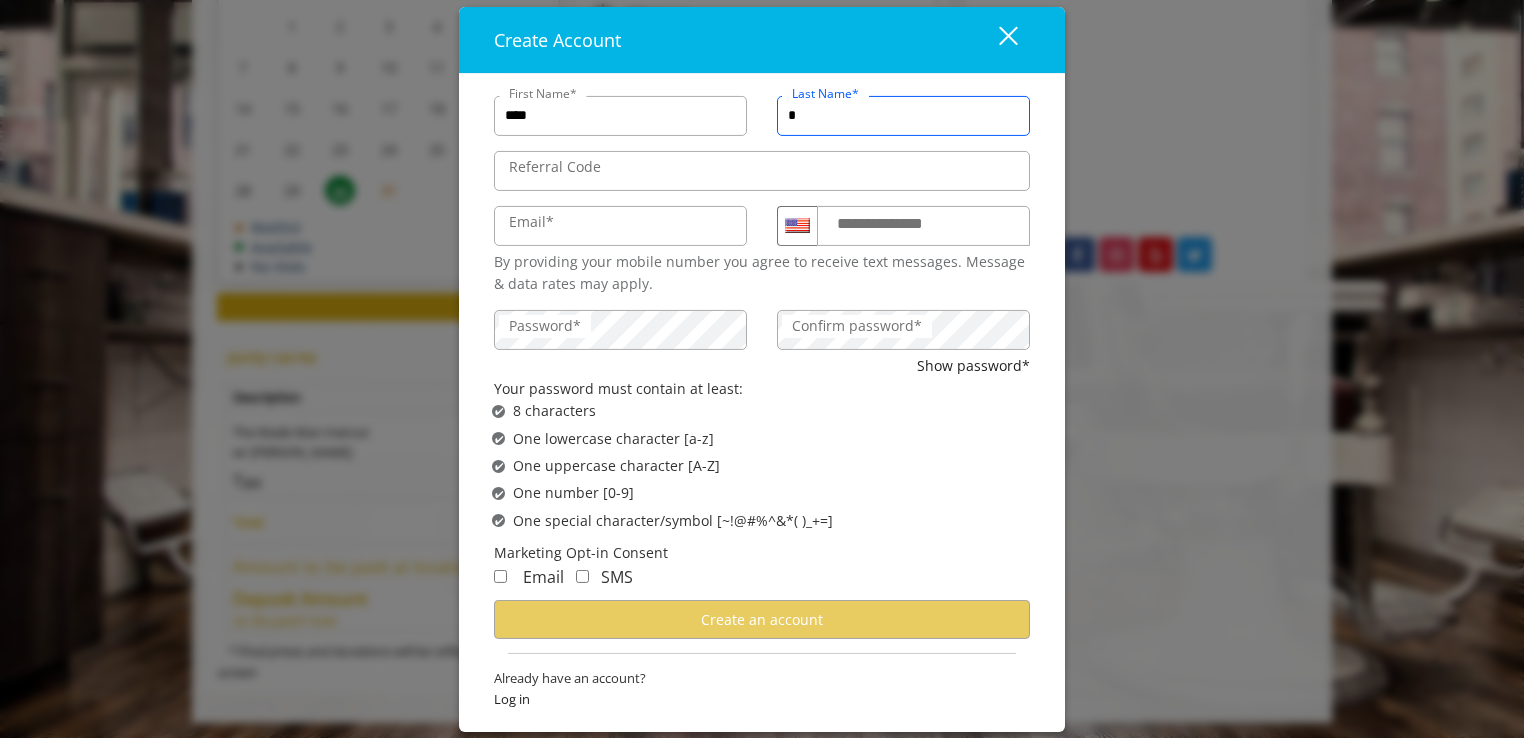 scroll, scrollTop: 0, scrollLeft: 0, axis: both 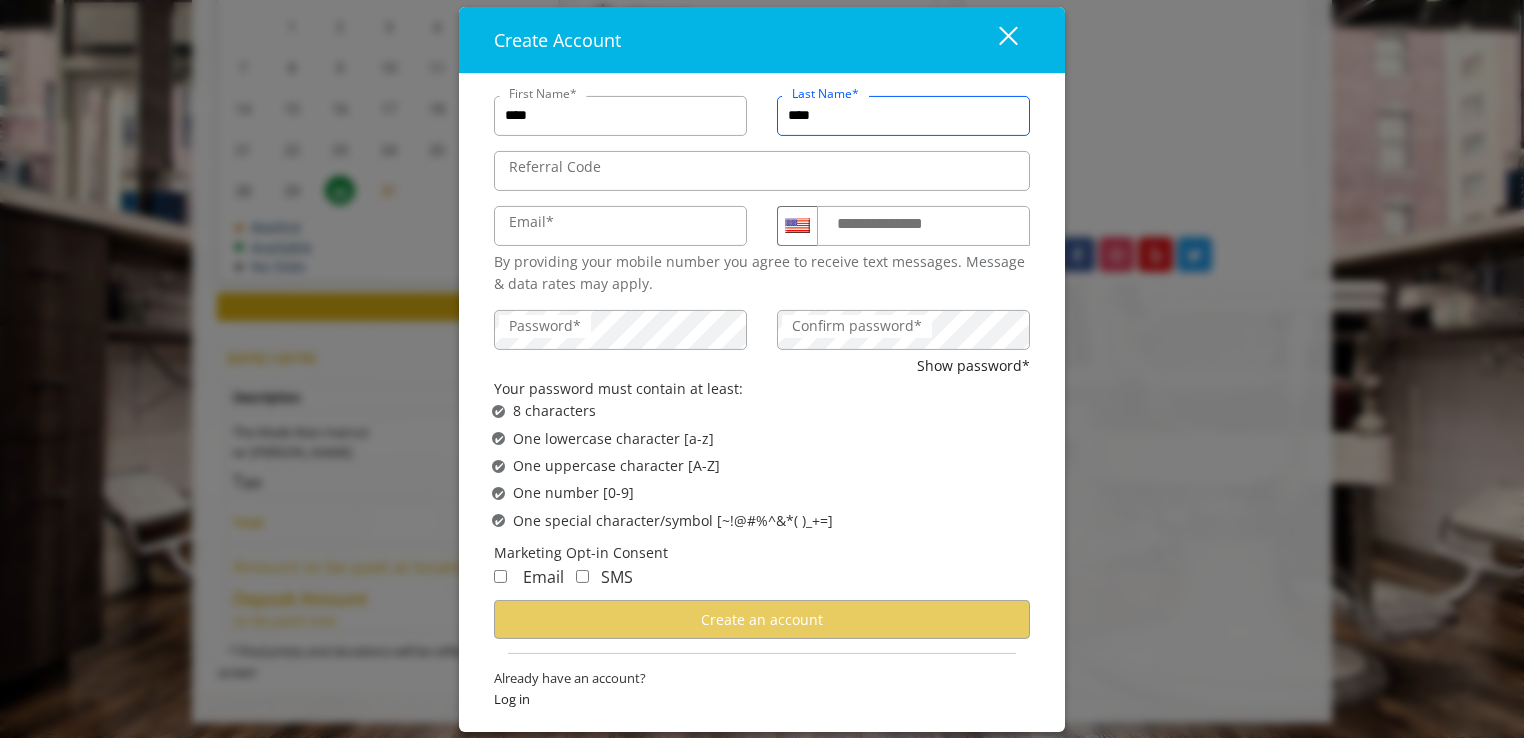 type on "****" 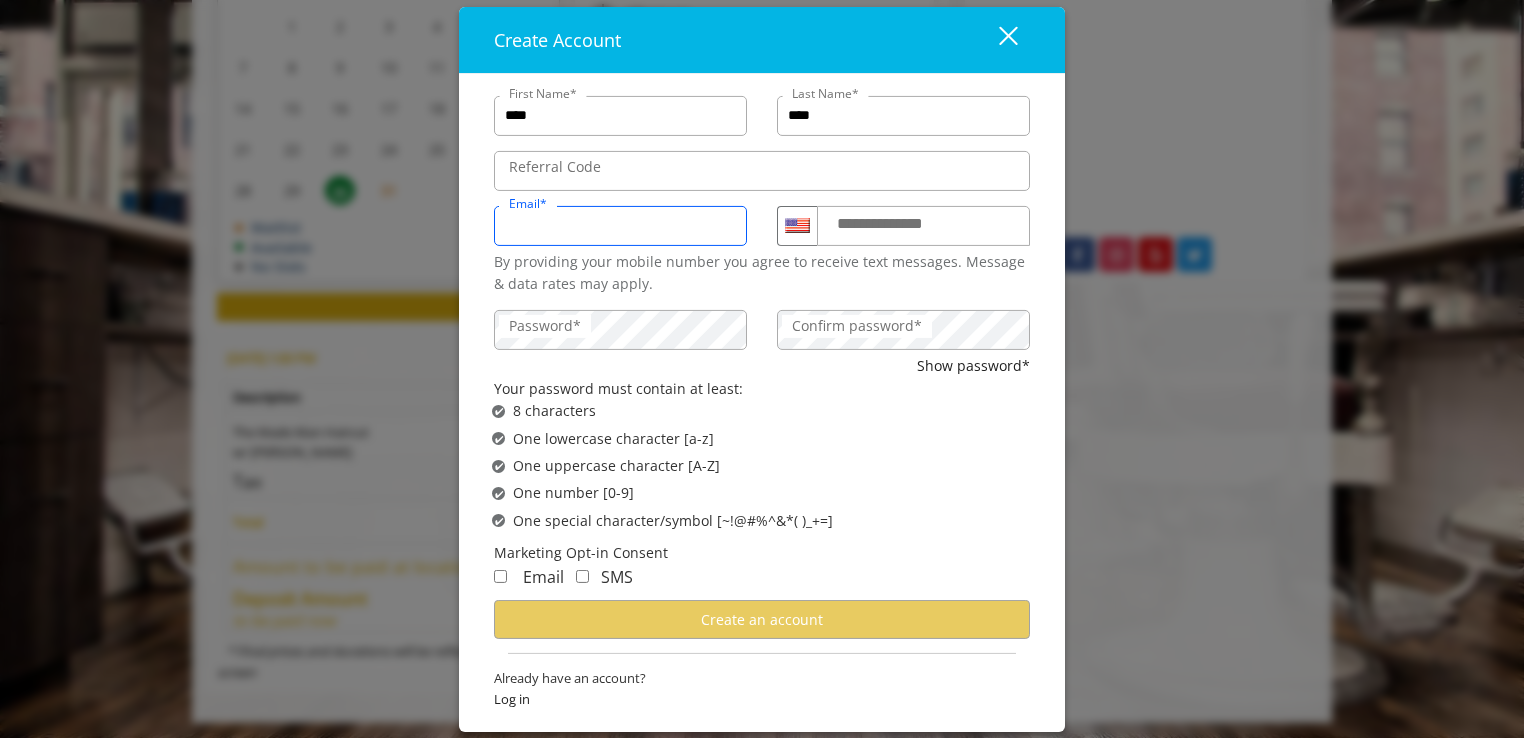 click on "Email*" at bounding box center (620, 226) 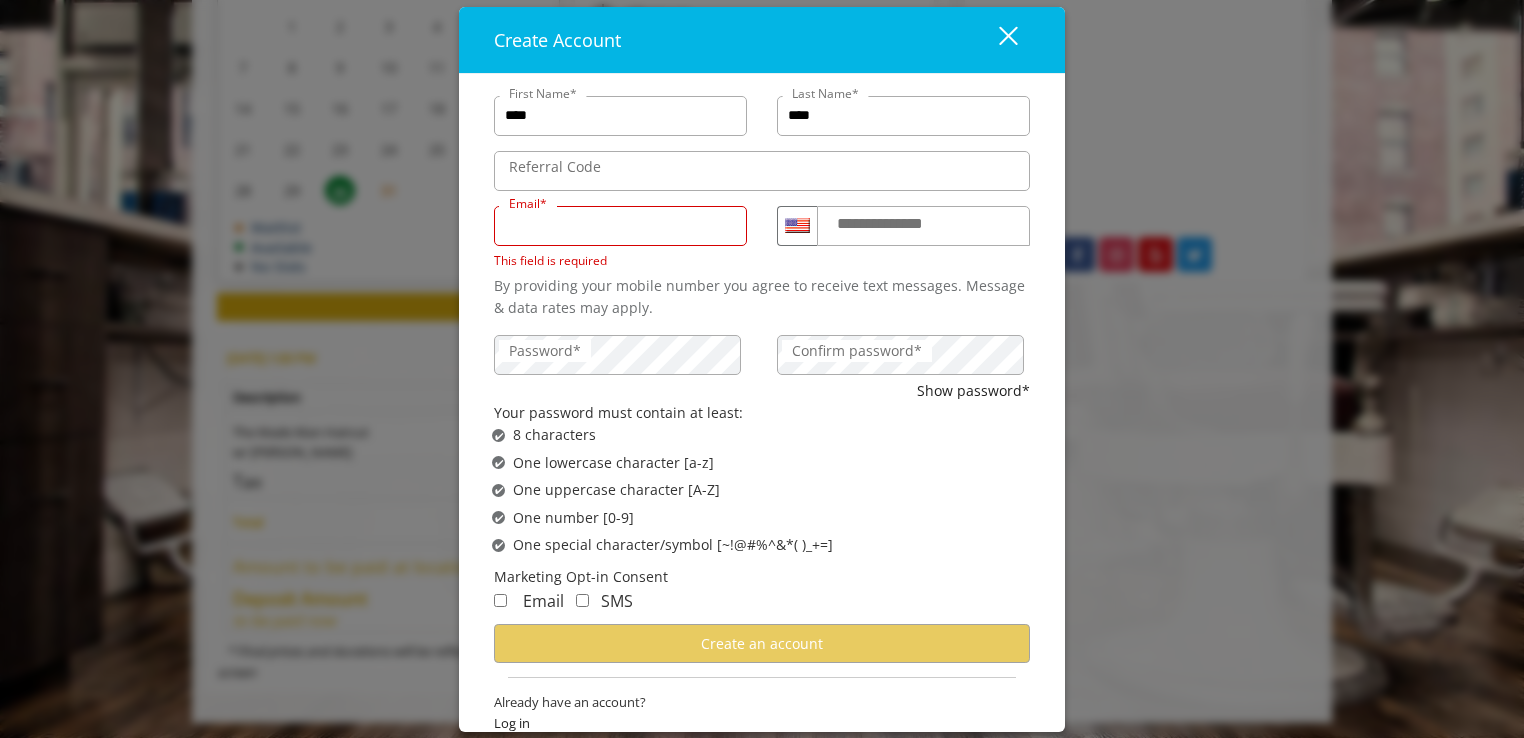 click on "Email*" at bounding box center (620, 226) 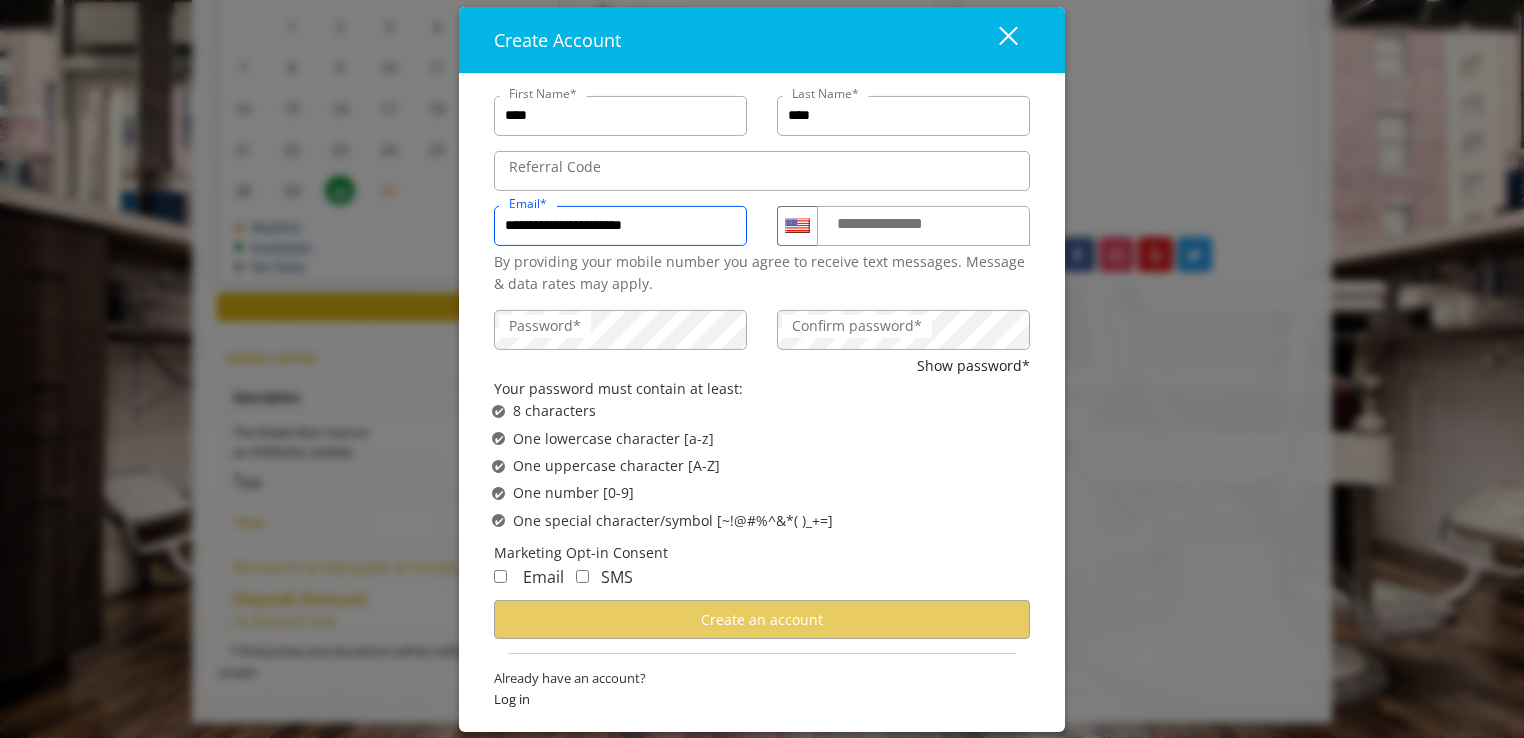 type on "**********" 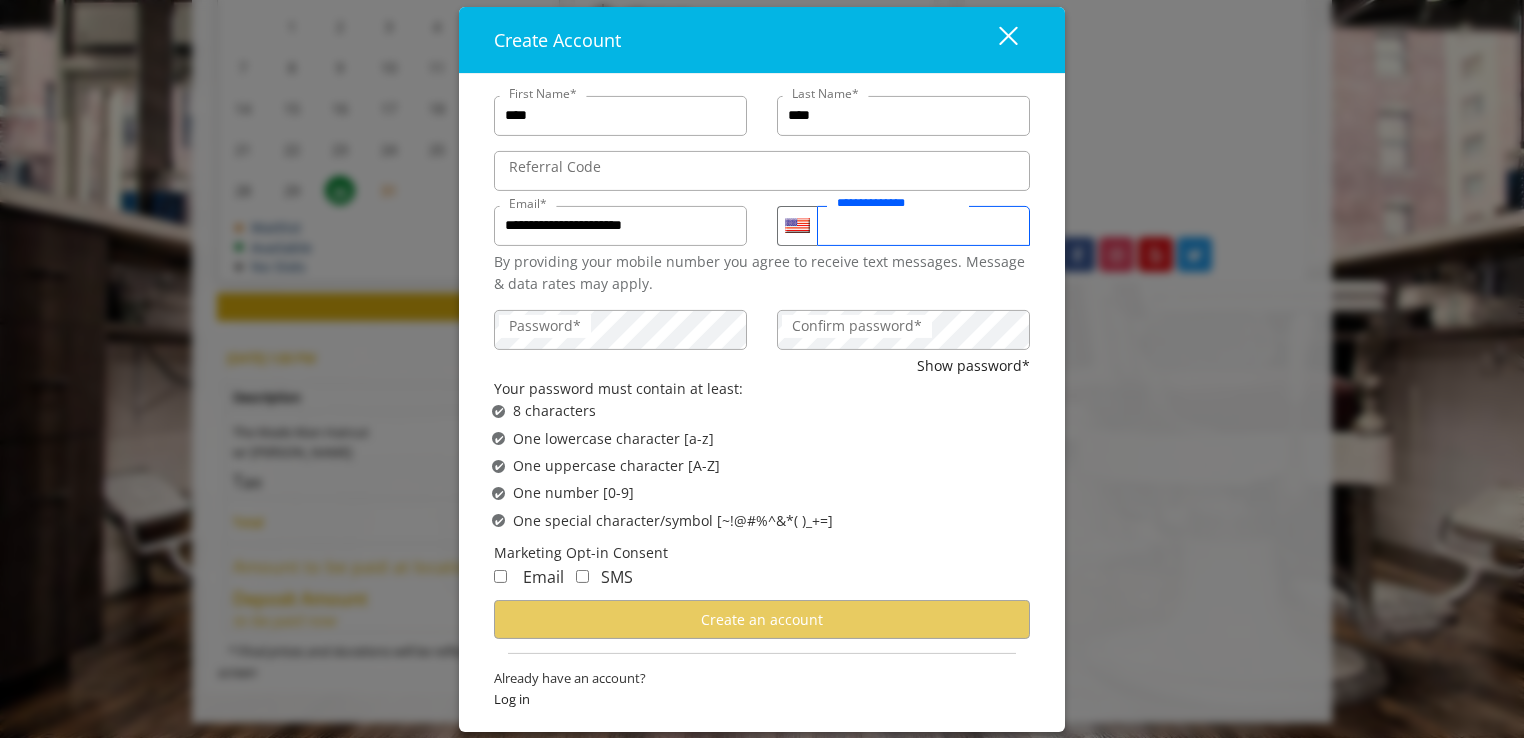 click on "**********" at bounding box center (923, 226) 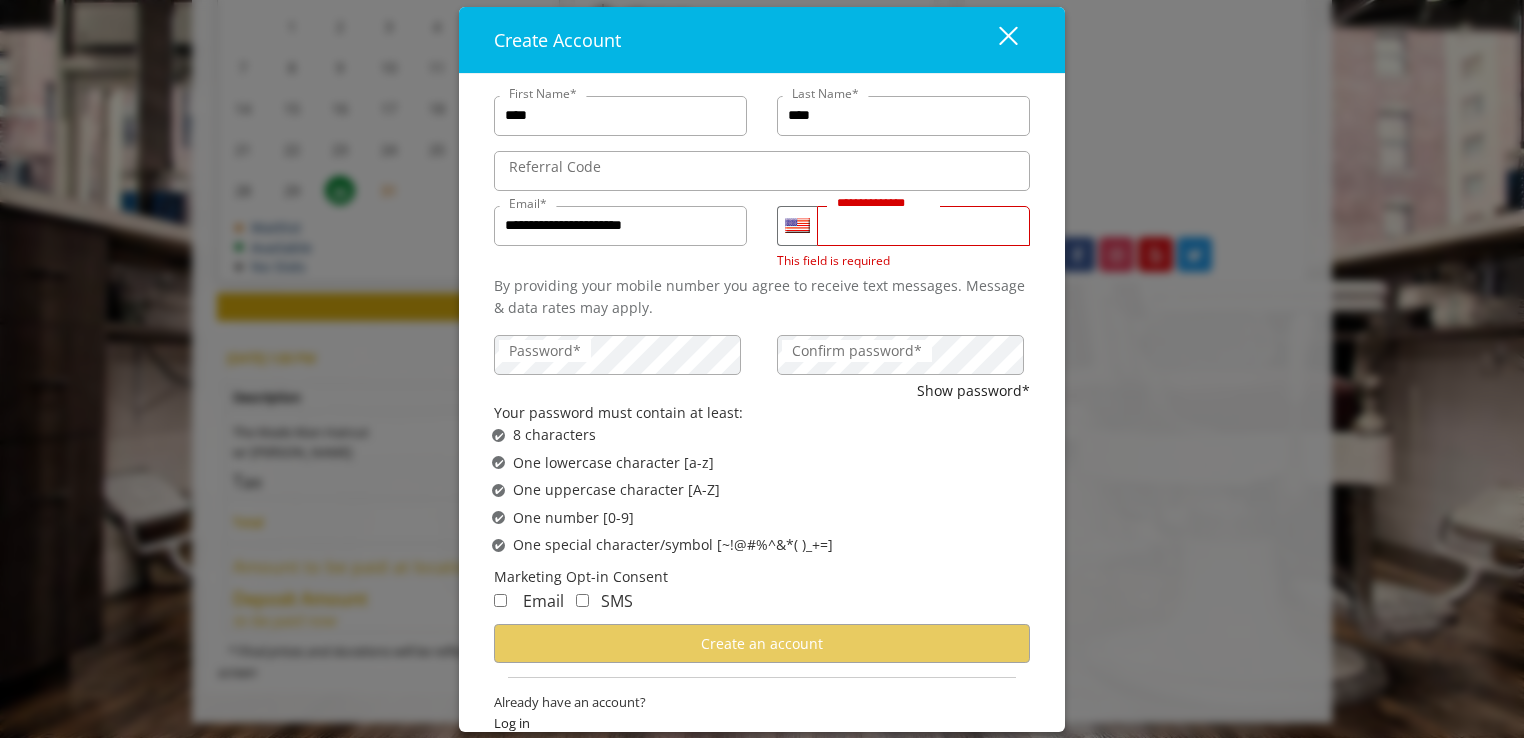drag, startPoint x: 893, startPoint y: 229, endPoint x: 800, endPoint y: 221, distance: 93.34345 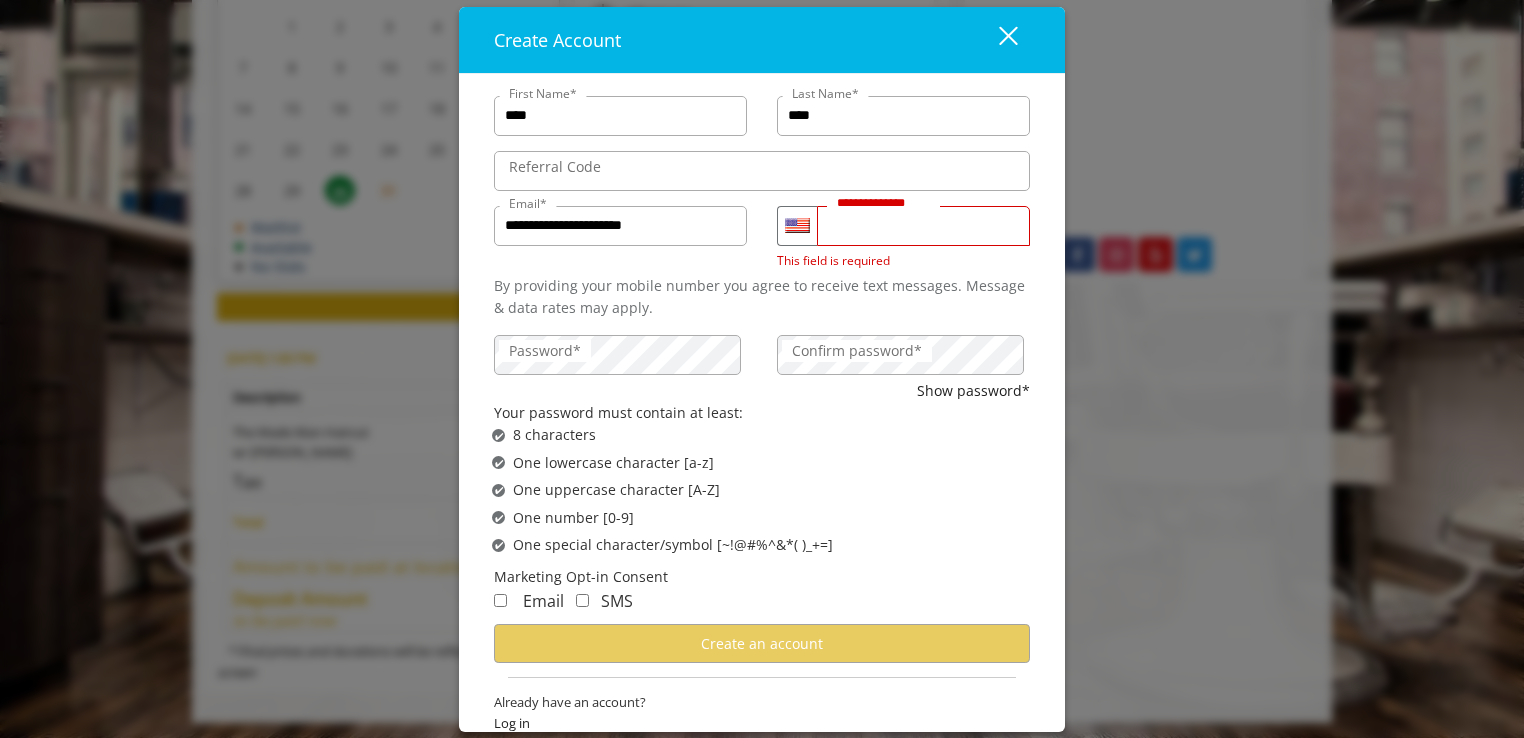 click on "**********" at bounding box center [923, 226] 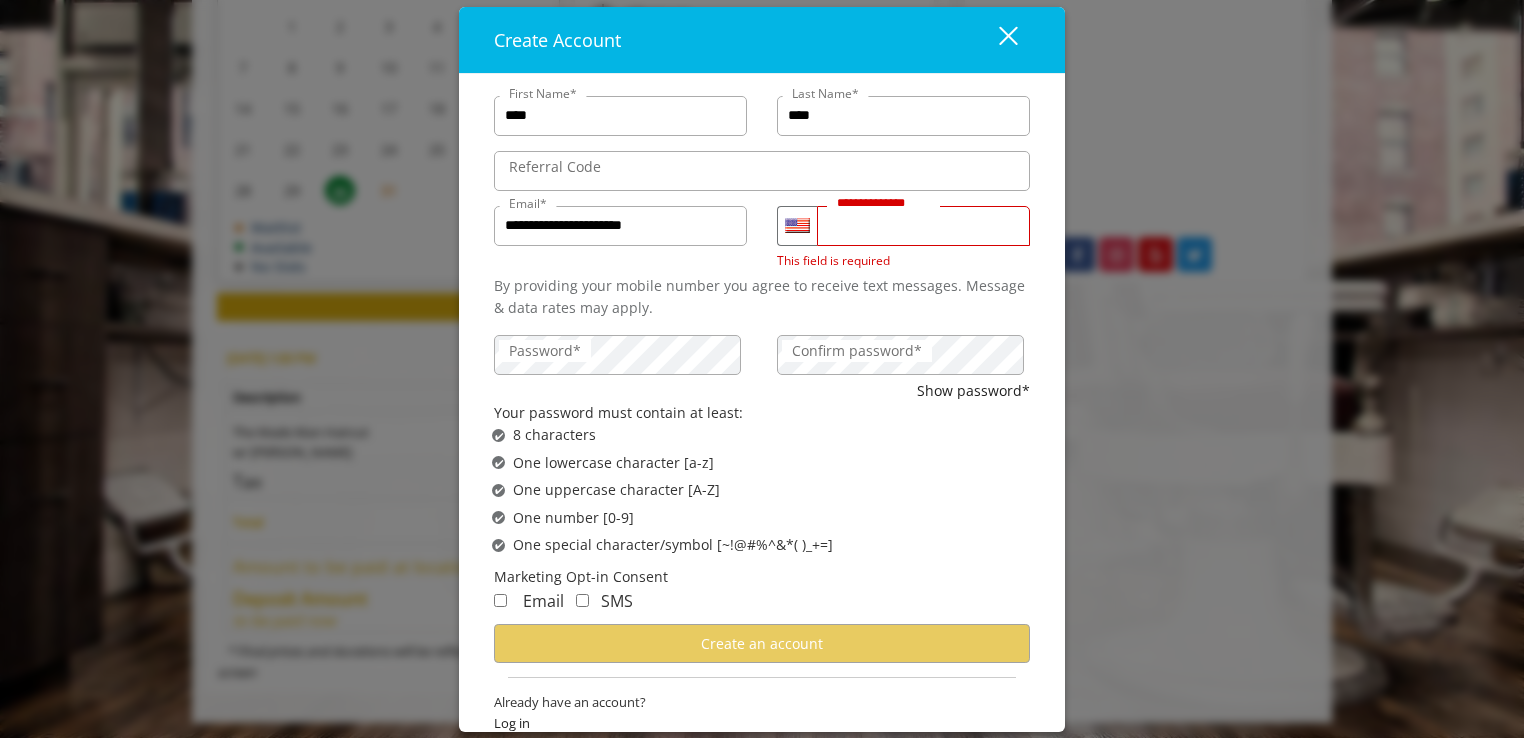 click on "**********" at bounding box center [923, 226] 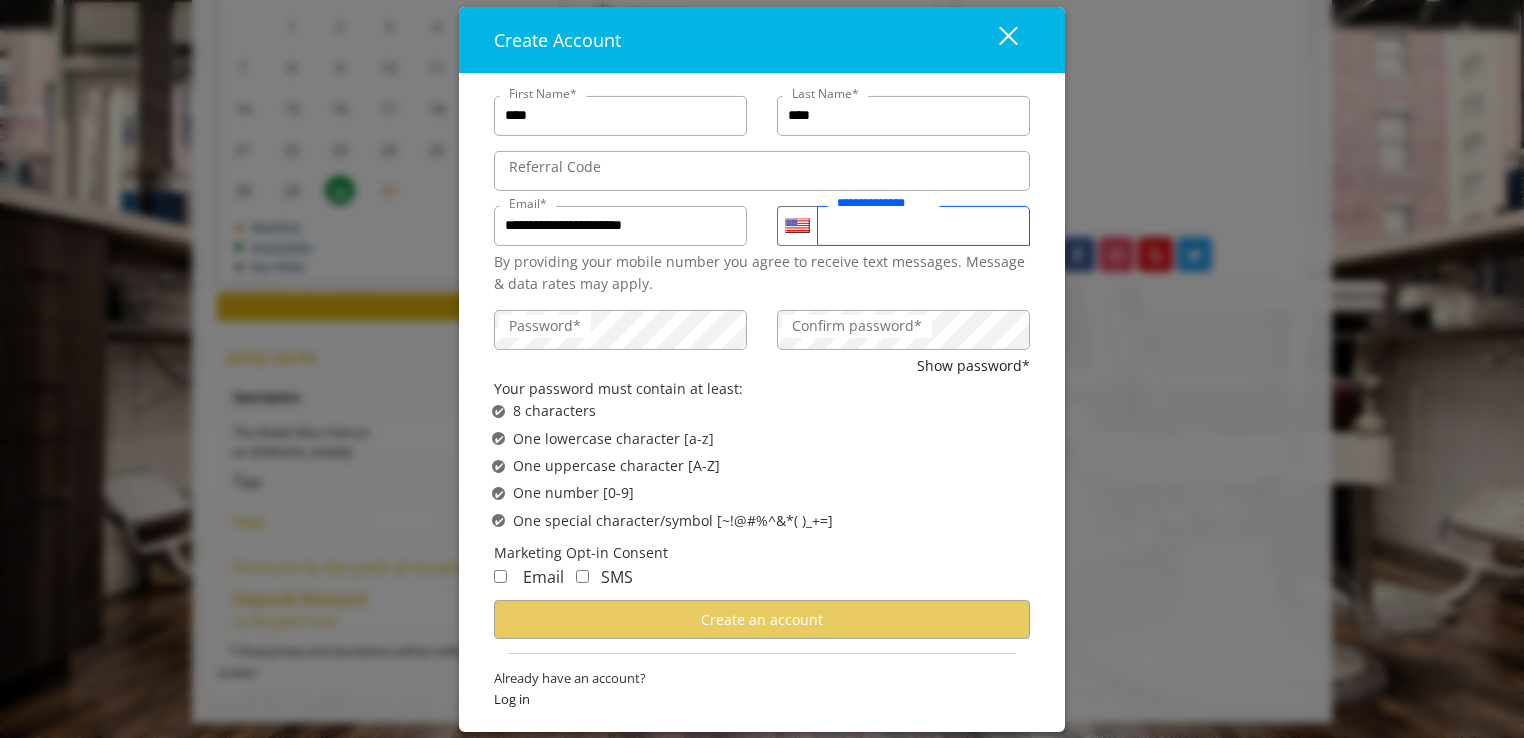type on "**********" 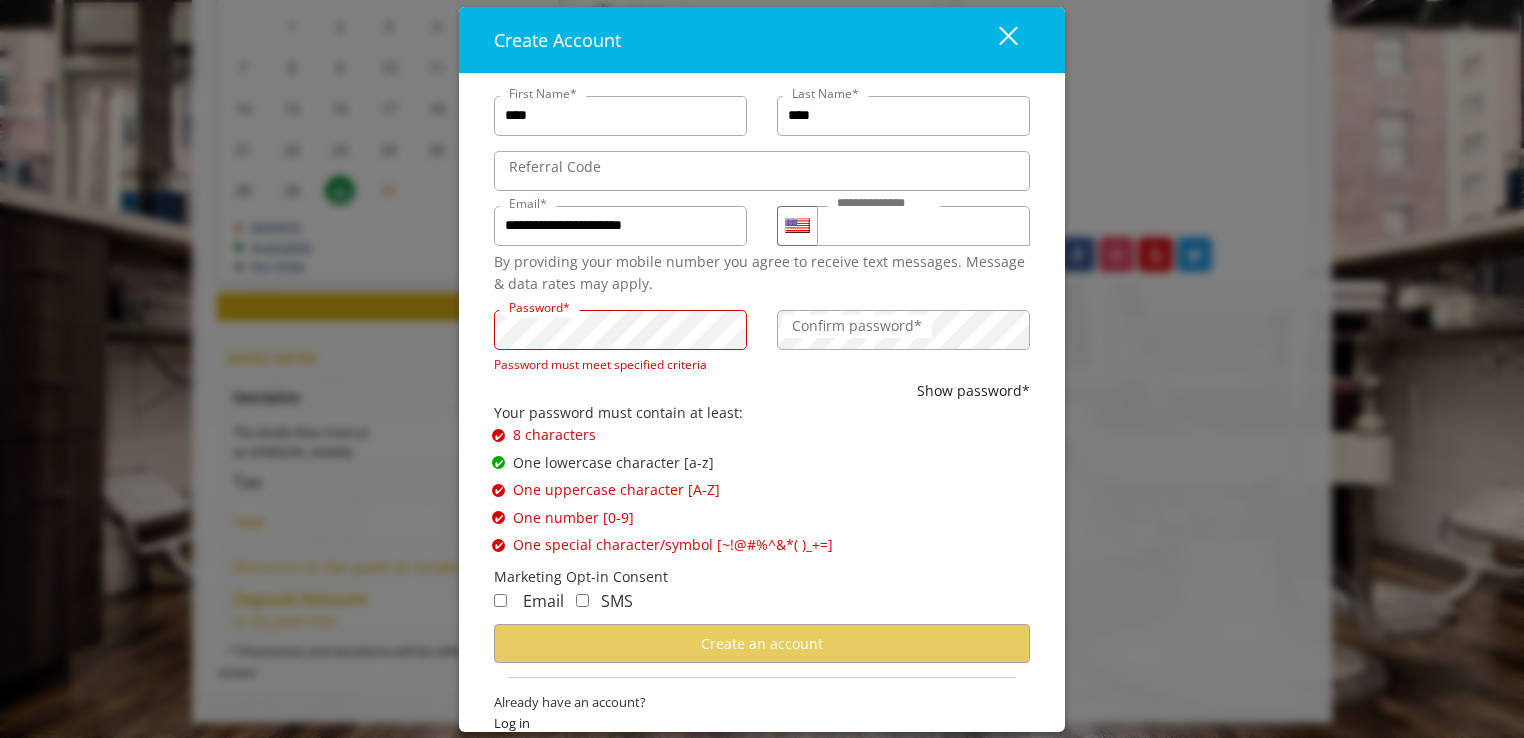 click on "Confirm password*" at bounding box center (857, 326) 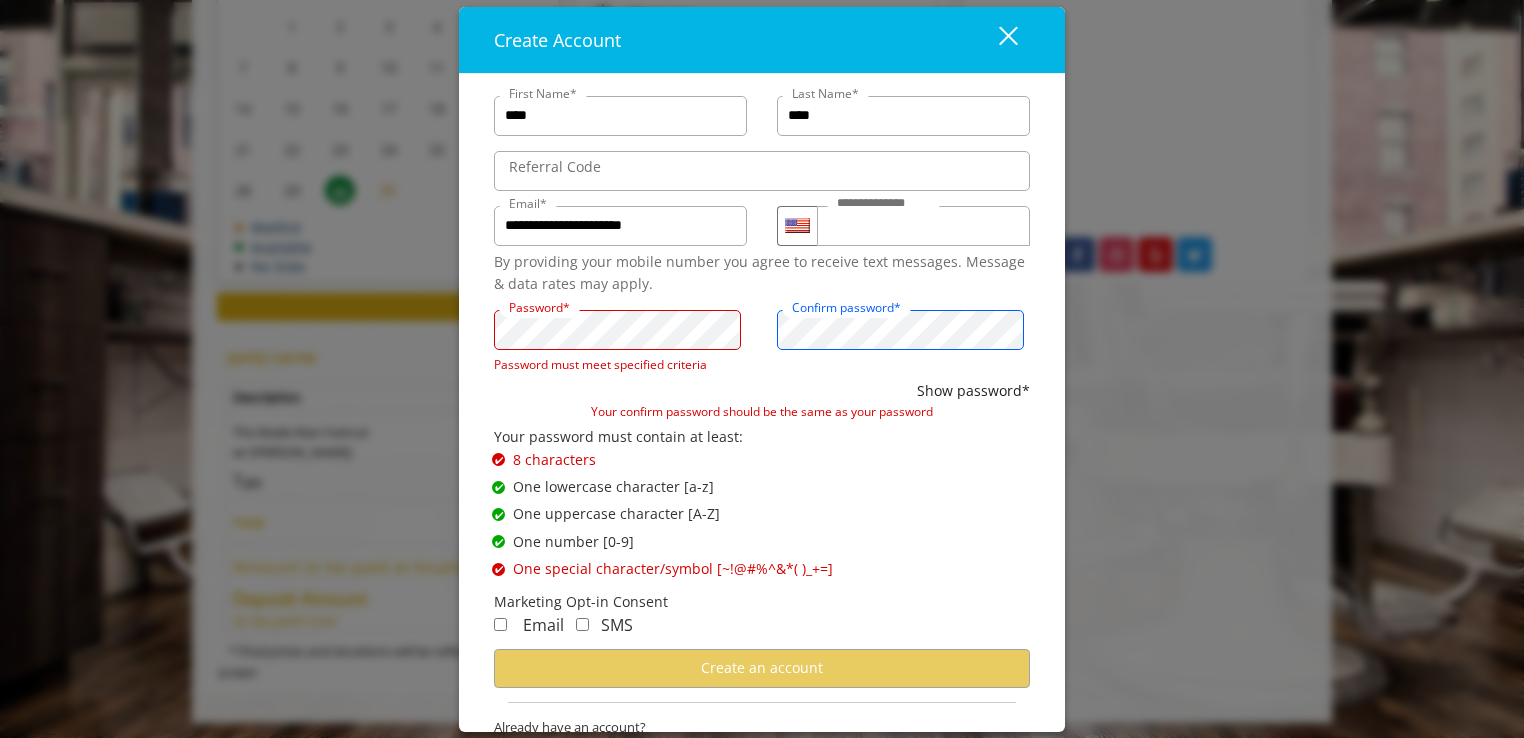 click on "Confirm password*" at bounding box center (903, 339) 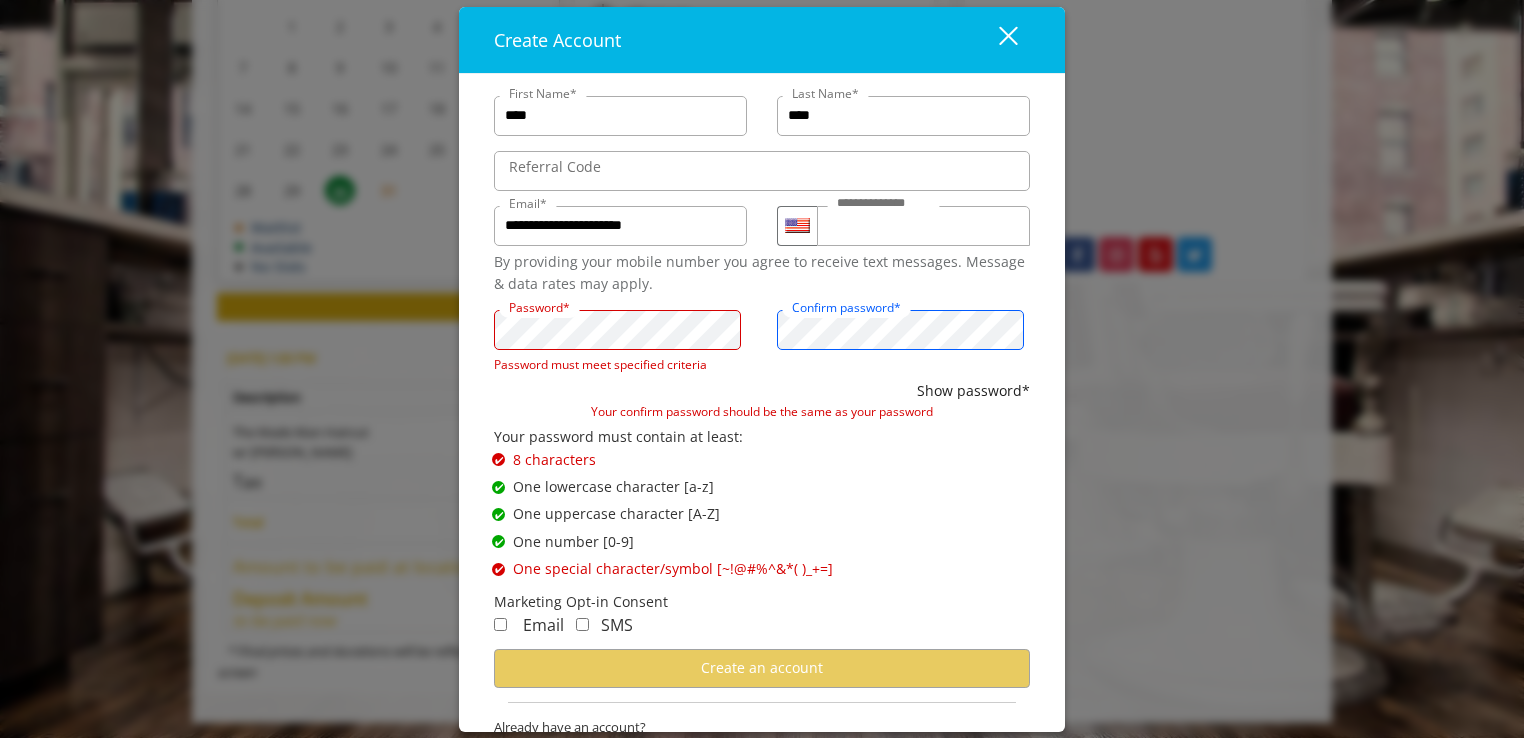 click on "Password* Password must meet specified criteria  Confirm password*" at bounding box center (762, 339) 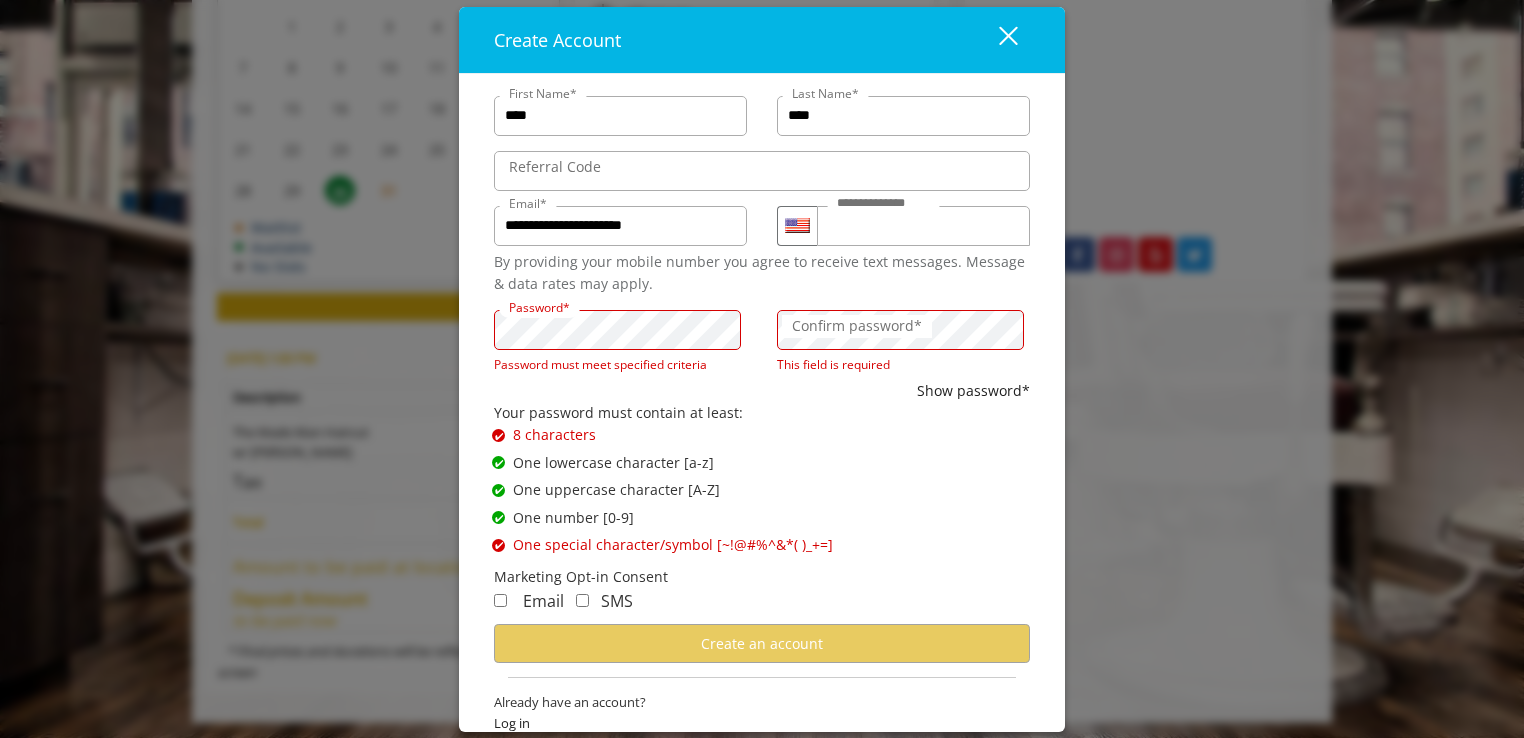 click on "**********" at bounding box center [762, 369] 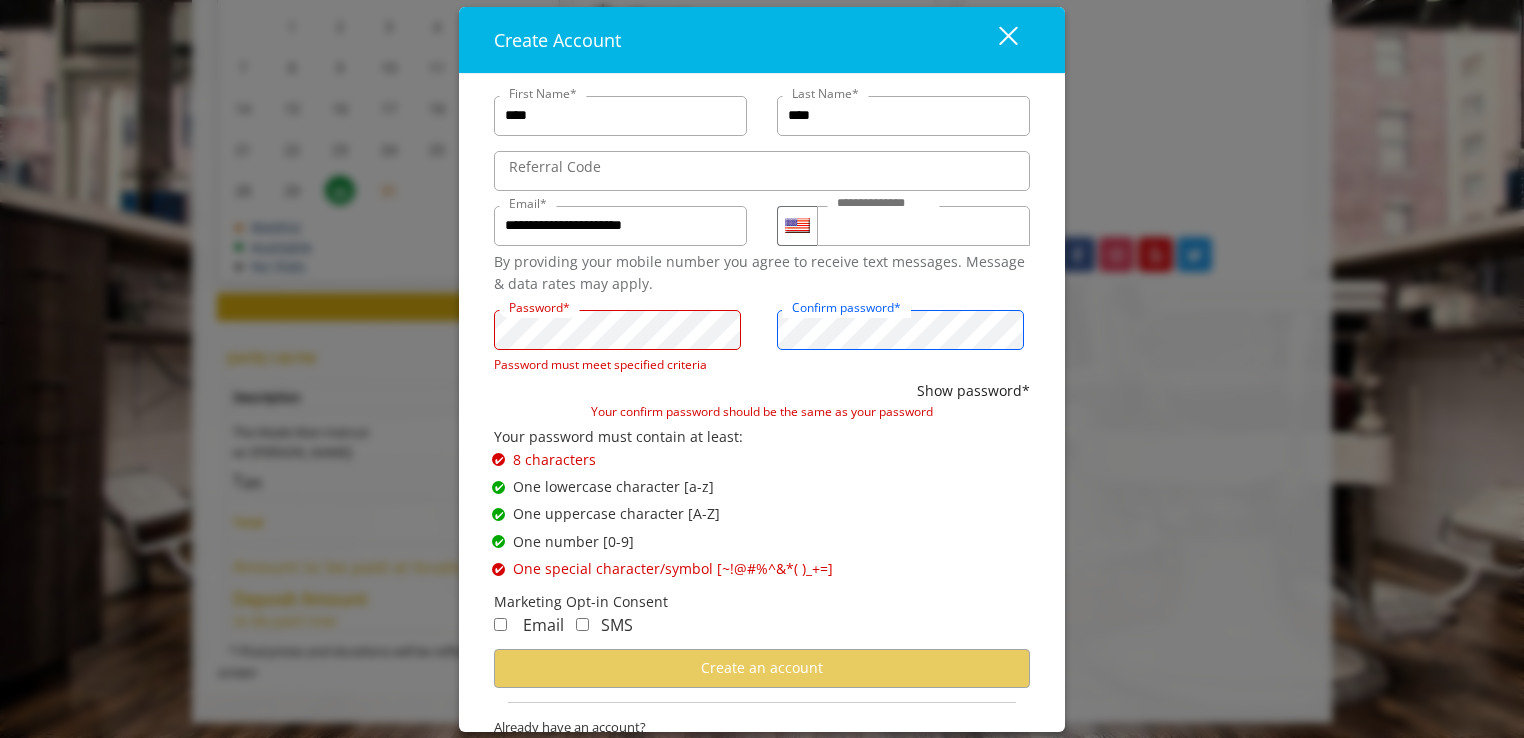 click on "Confirm password*" at bounding box center (903, 339) 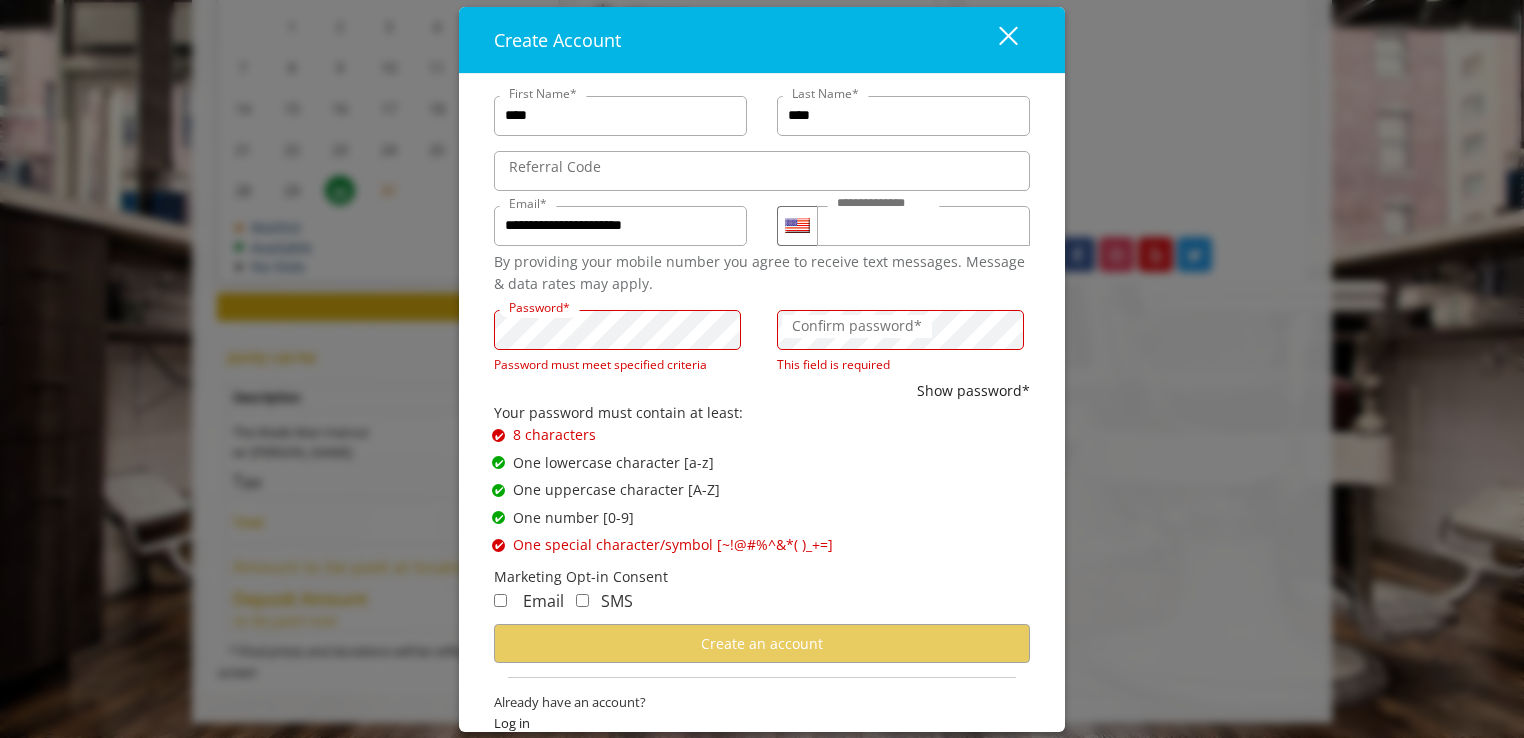 click on "**********" at bounding box center (762, 403) 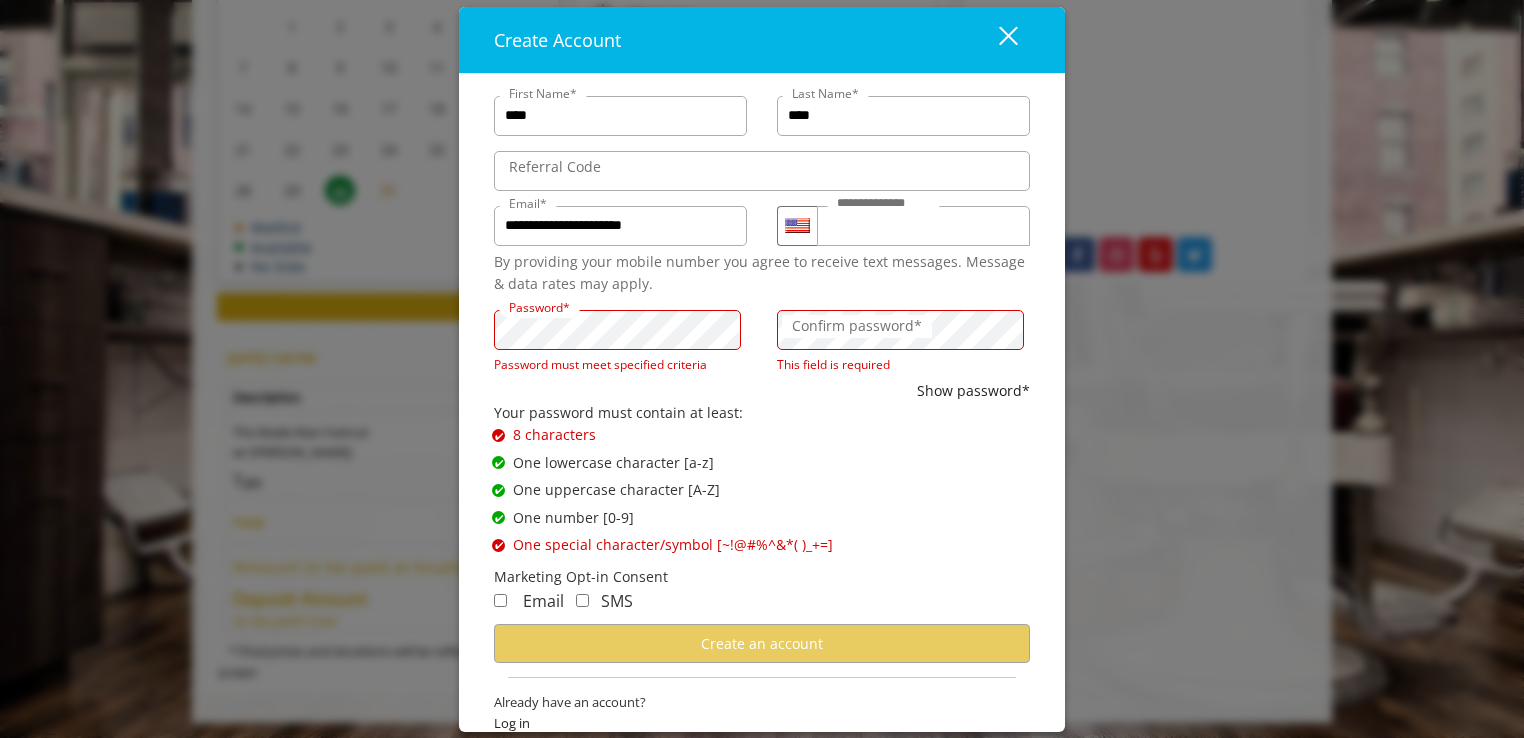 click on "Confirm password*" at bounding box center (857, 326) 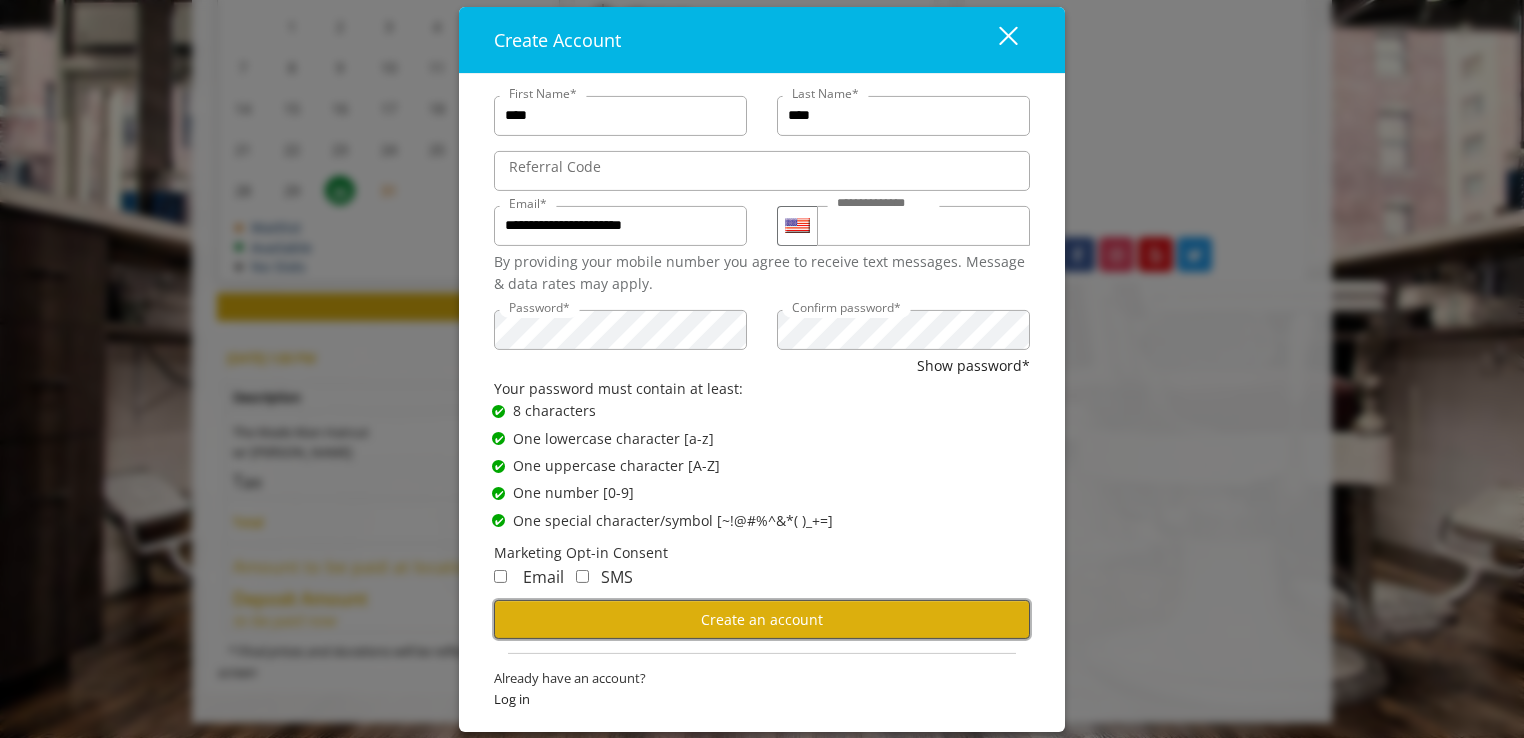 click on "Create an account" at bounding box center (762, 619) 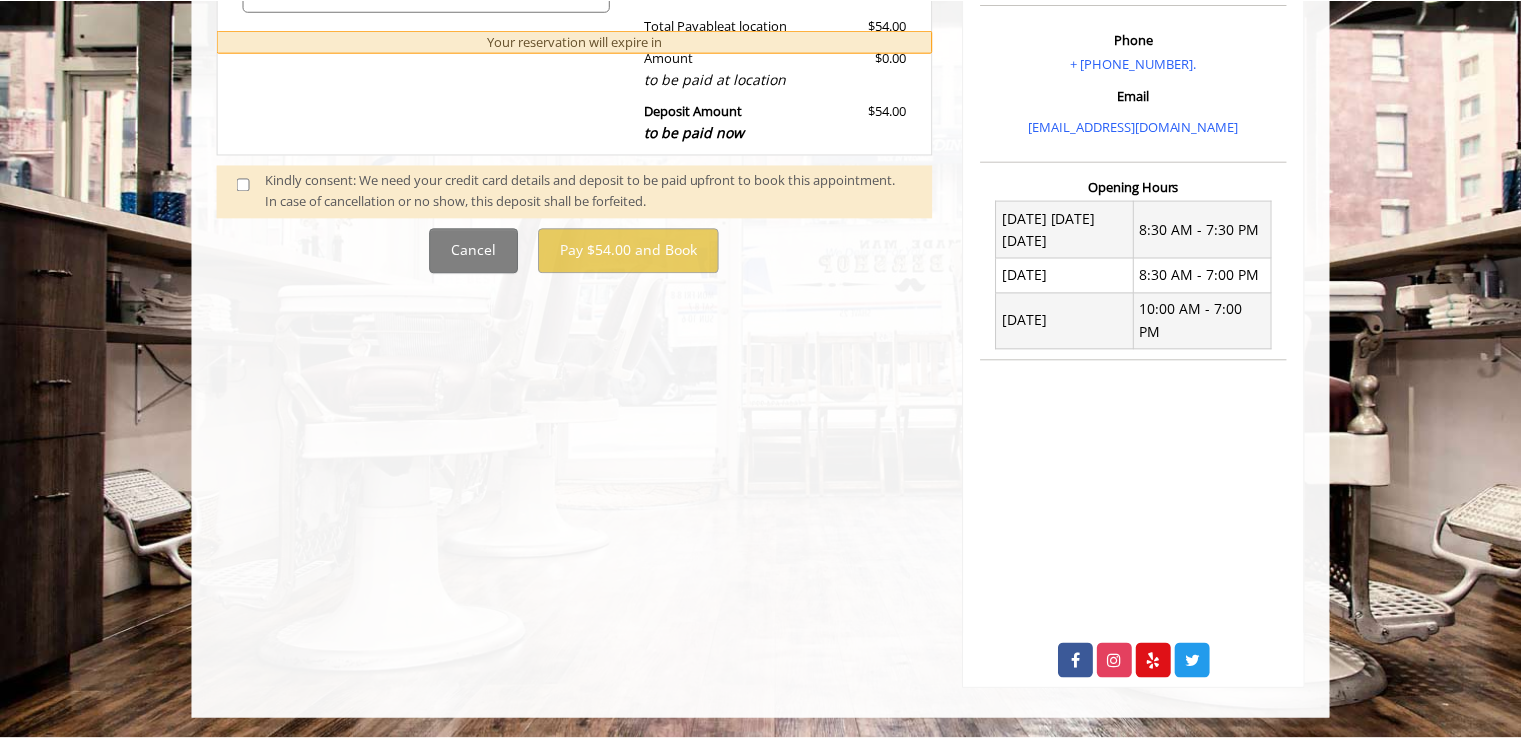 scroll, scrollTop: 0, scrollLeft: 0, axis: both 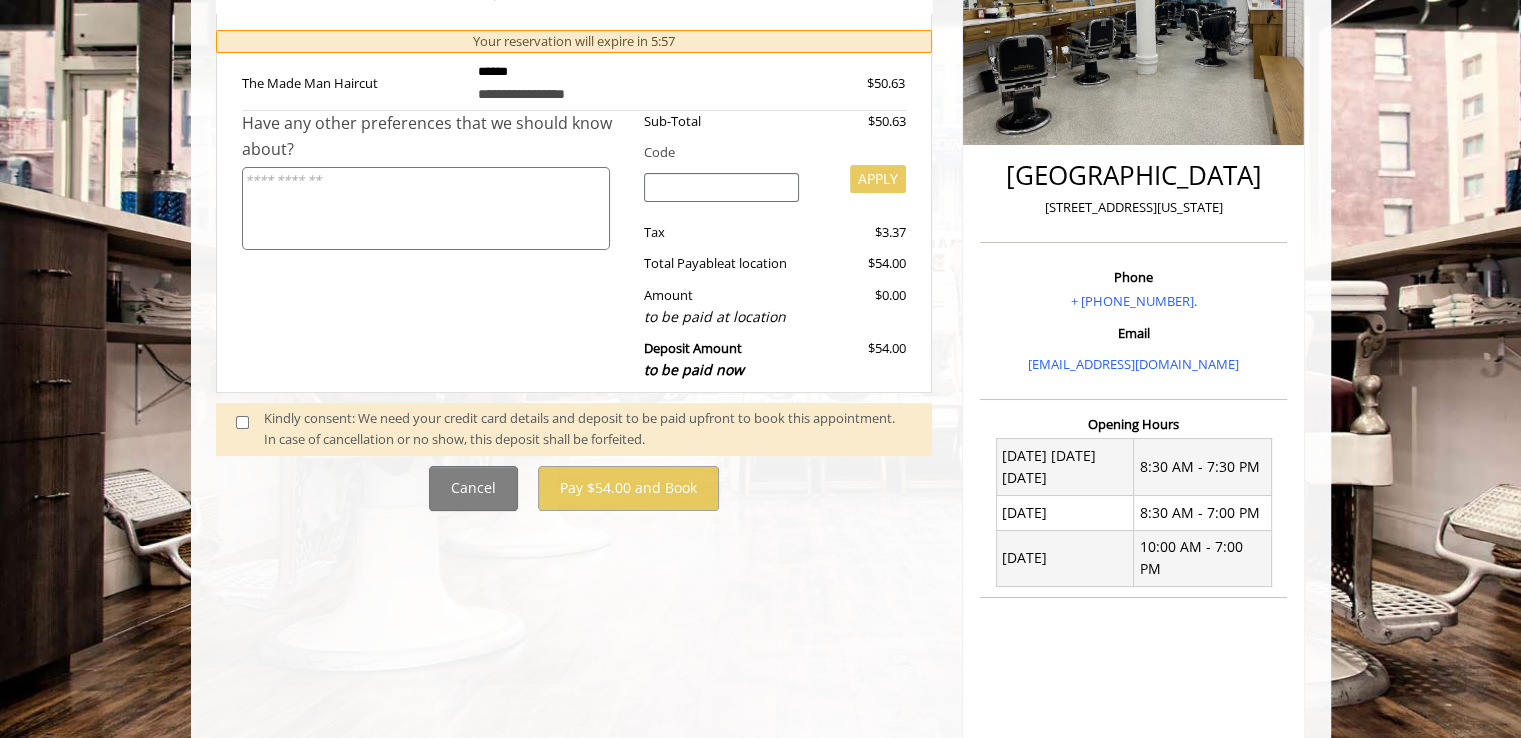 click at bounding box center (426, 208) 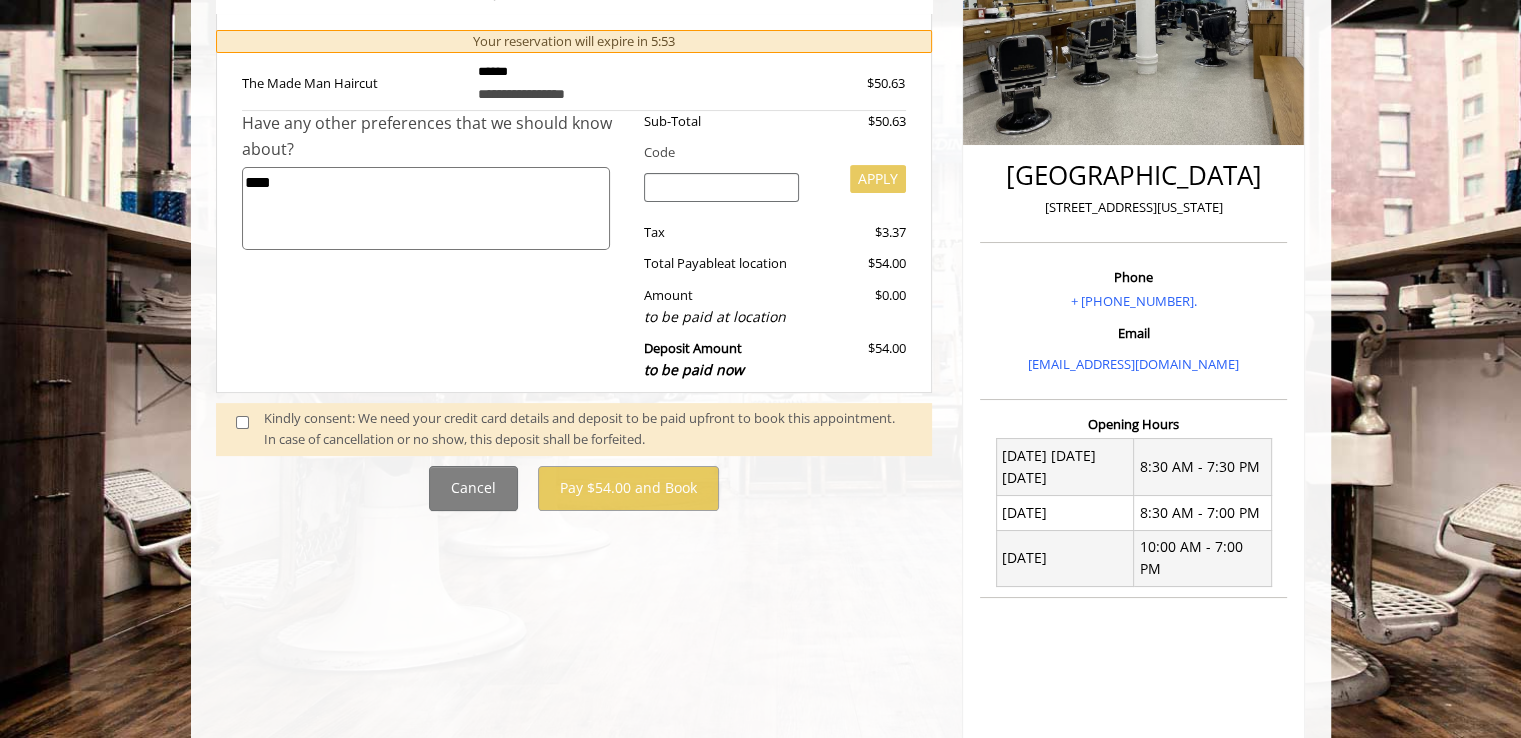 type on "****" 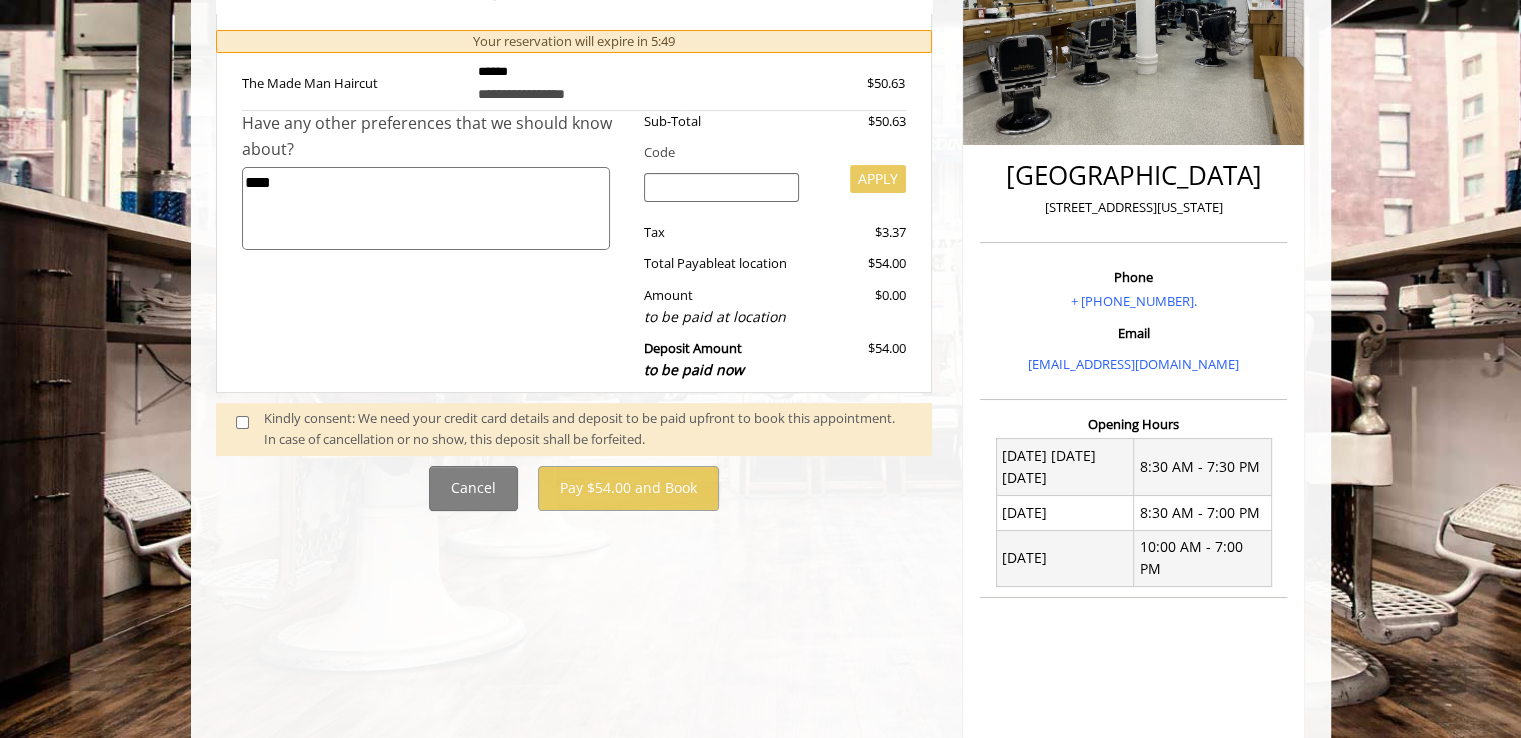 click 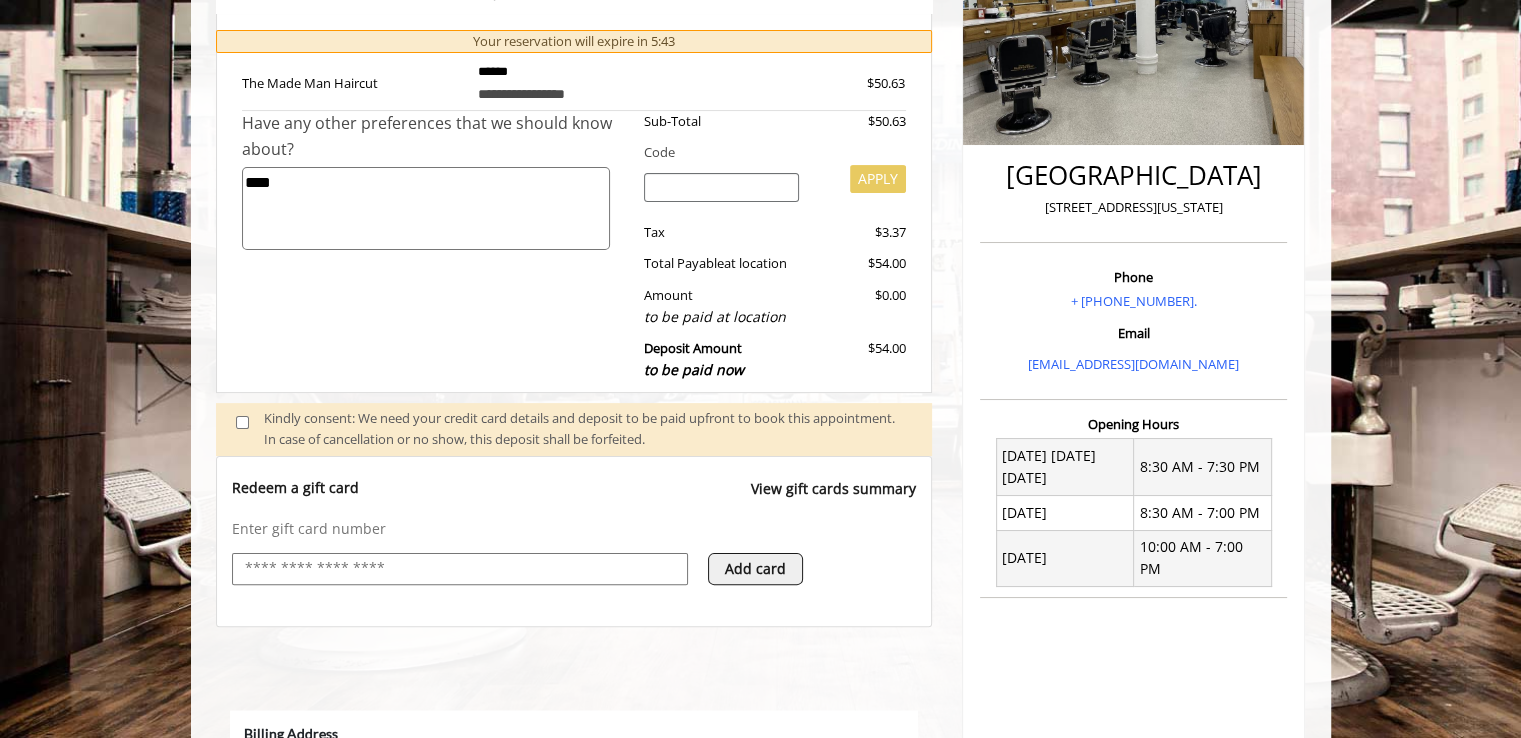 scroll, scrollTop: 0, scrollLeft: 0, axis: both 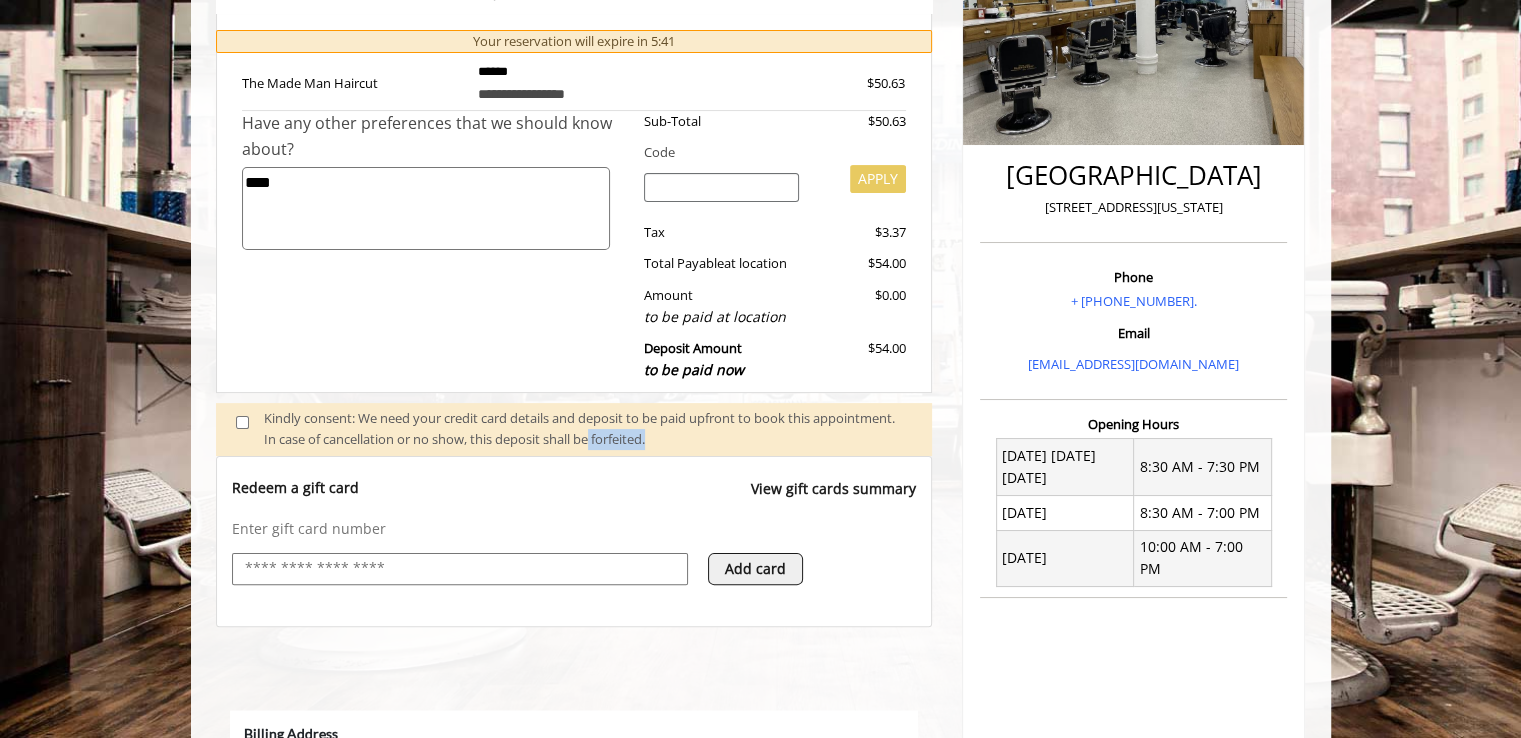 drag, startPoint x: 683, startPoint y: 442, endPoint x: 758, endPoint y: 439, distance: 75.059975 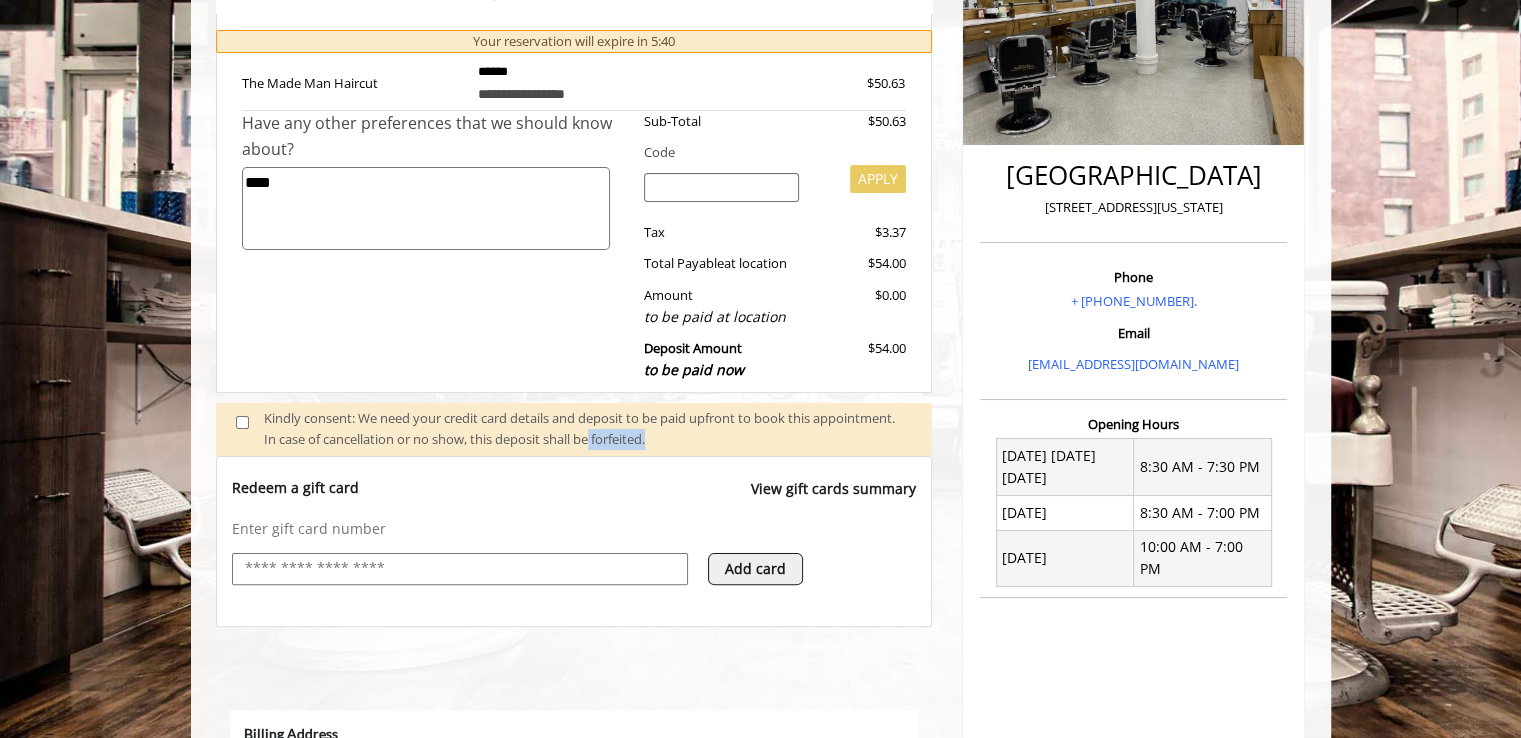 copy on "forfeited." 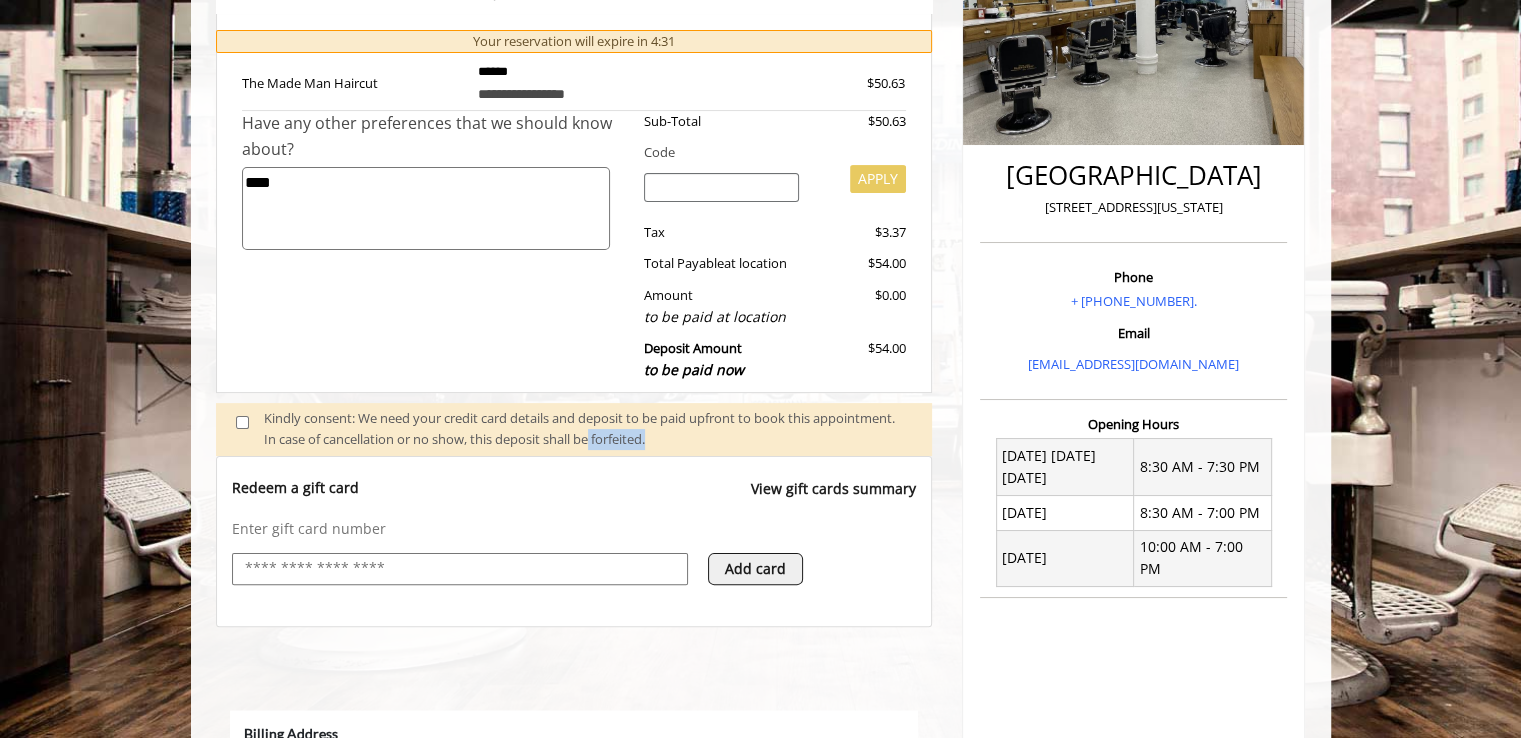 click on "Add card" at bounding box center [755, 569] 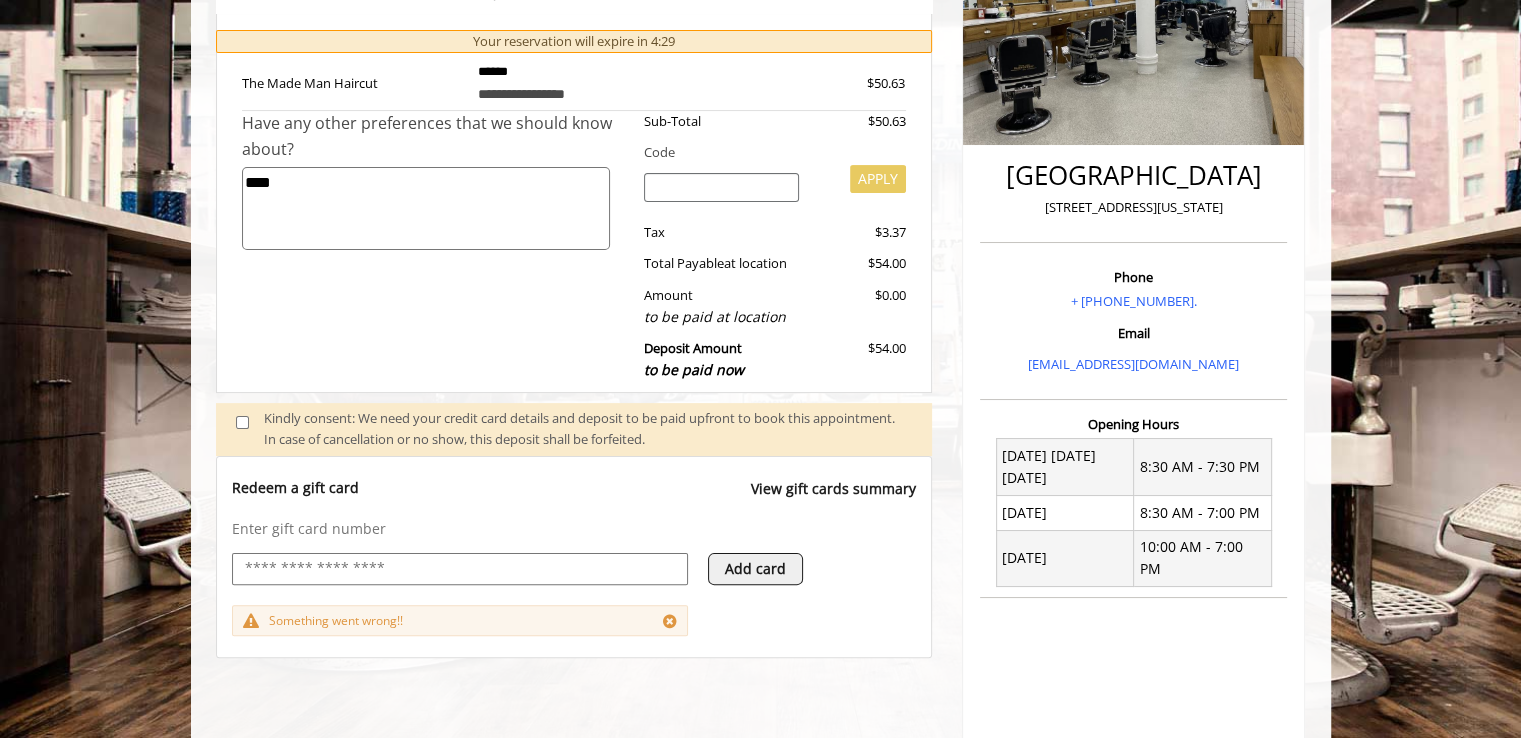 click at bounding box center [460, 569] 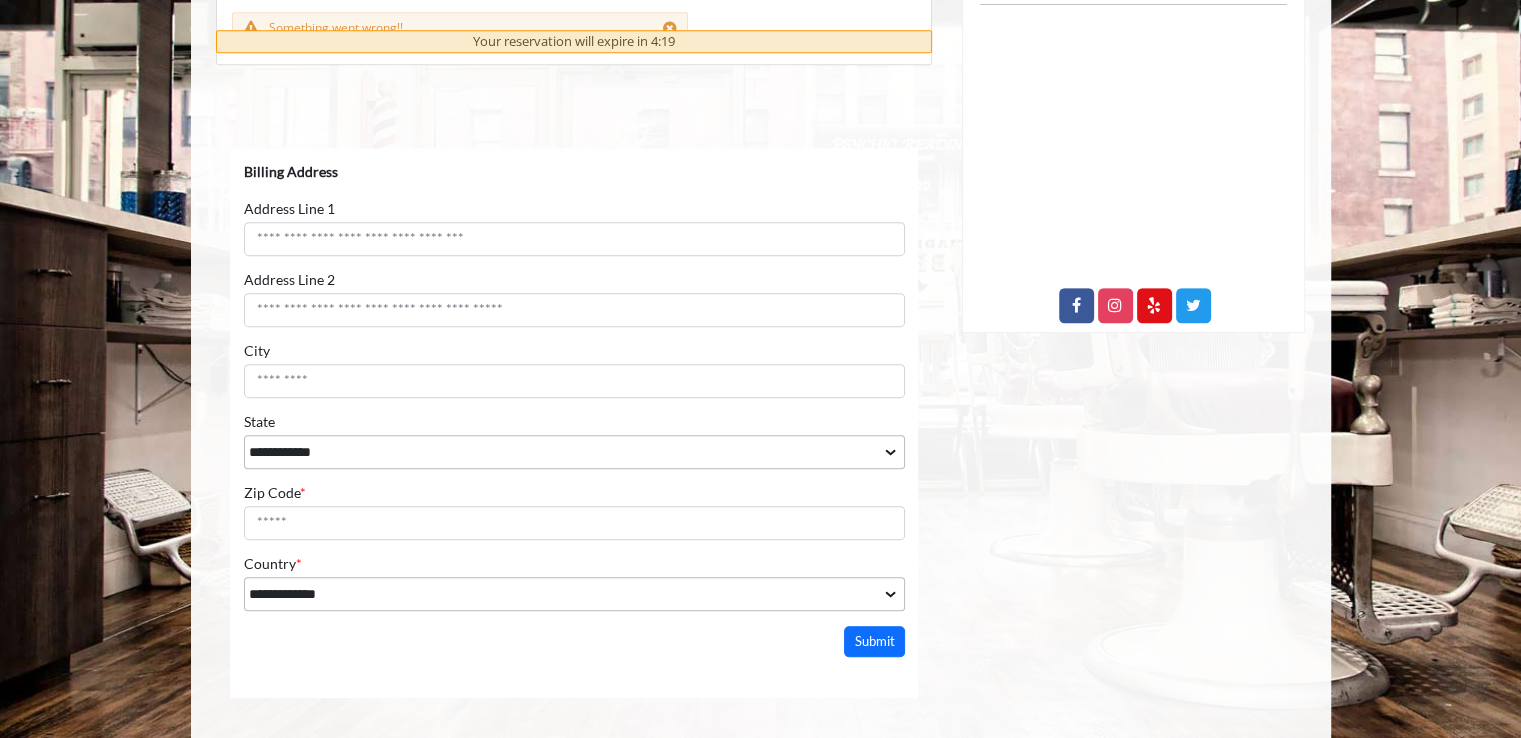 scroll, scrollTop: 983, scrollLeft: 0, axis: vertical 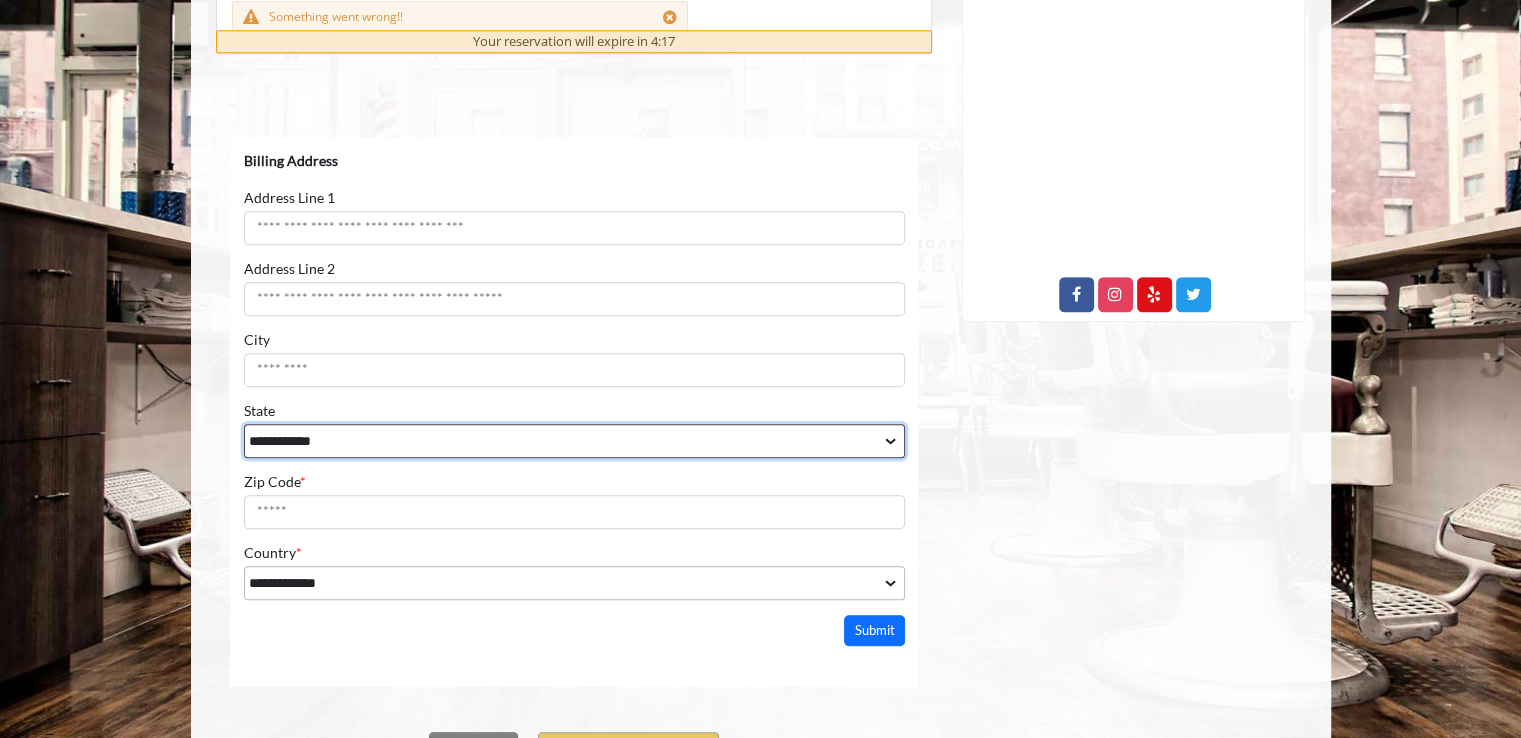 click on "**********" at bounding box center [573, 441] 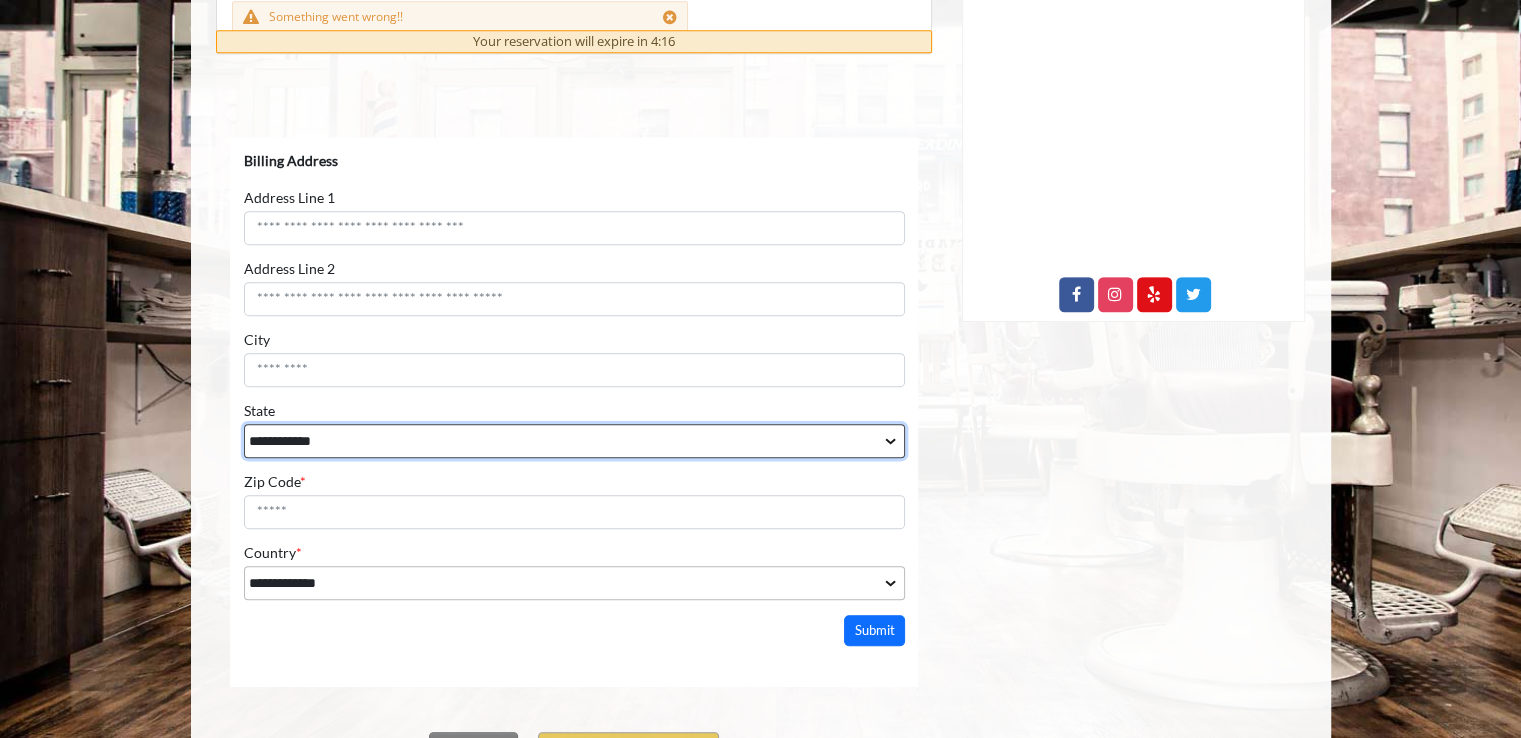 select on "**" 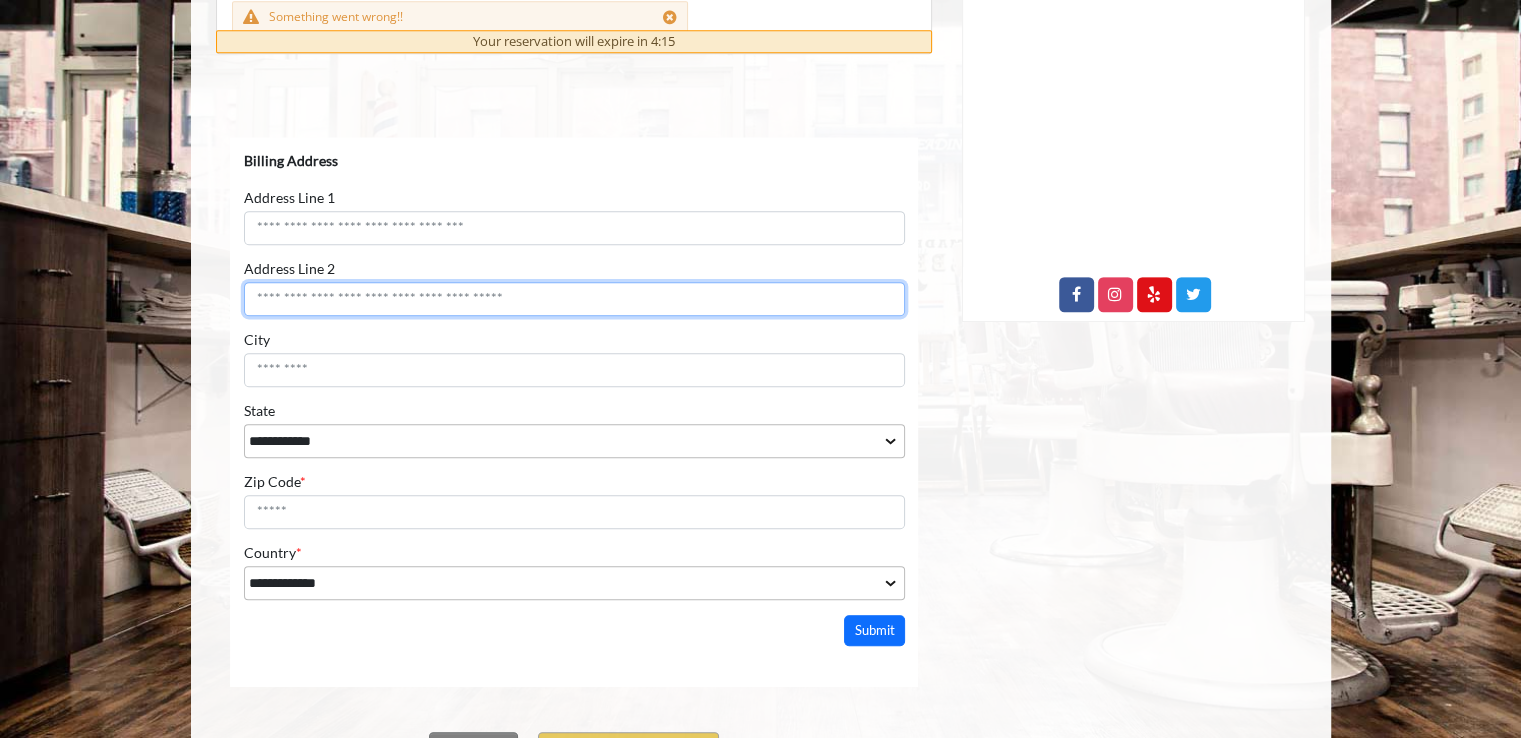 click on "Address Line 2" at bounding box center (573, 299) 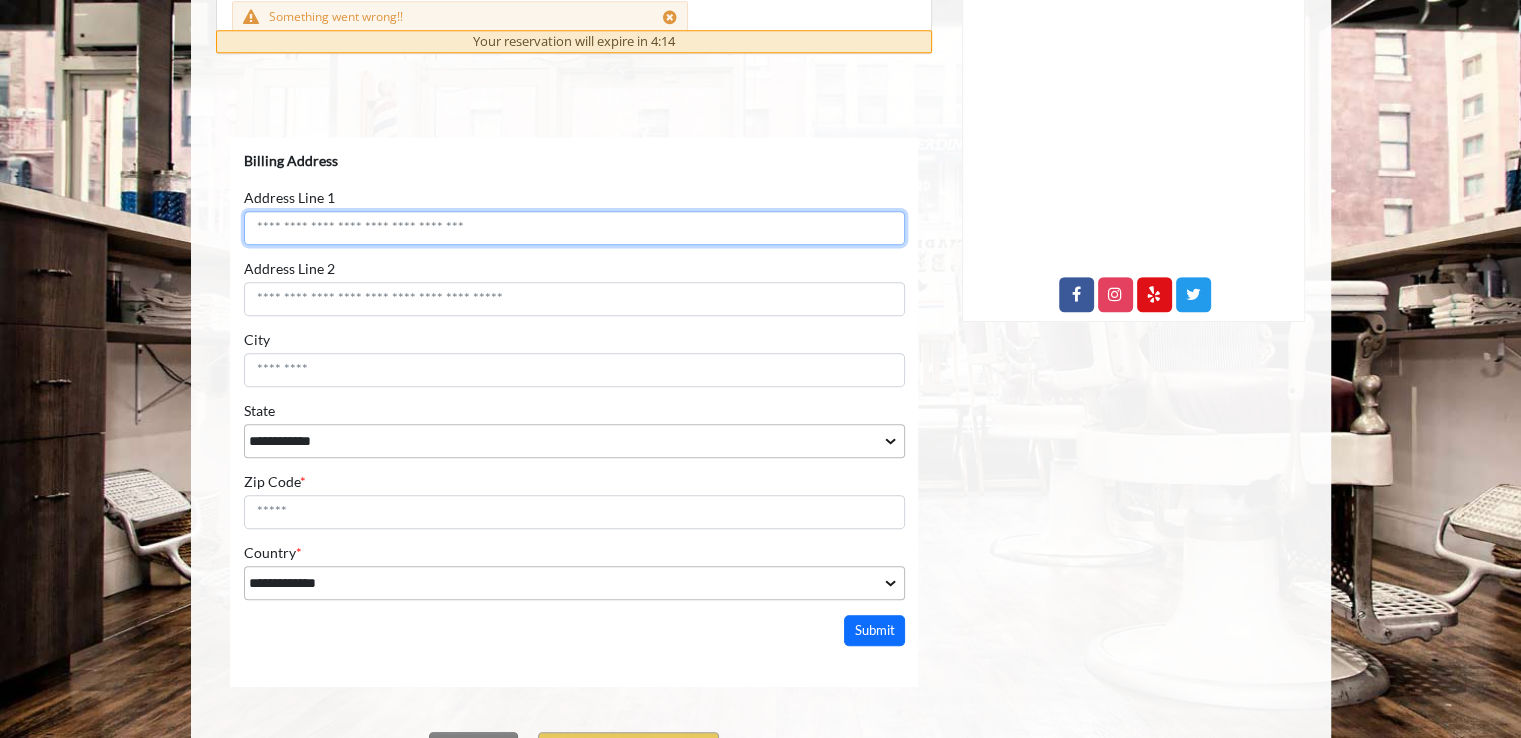 click on "Address Line 1" at bounding box center (573, 228) 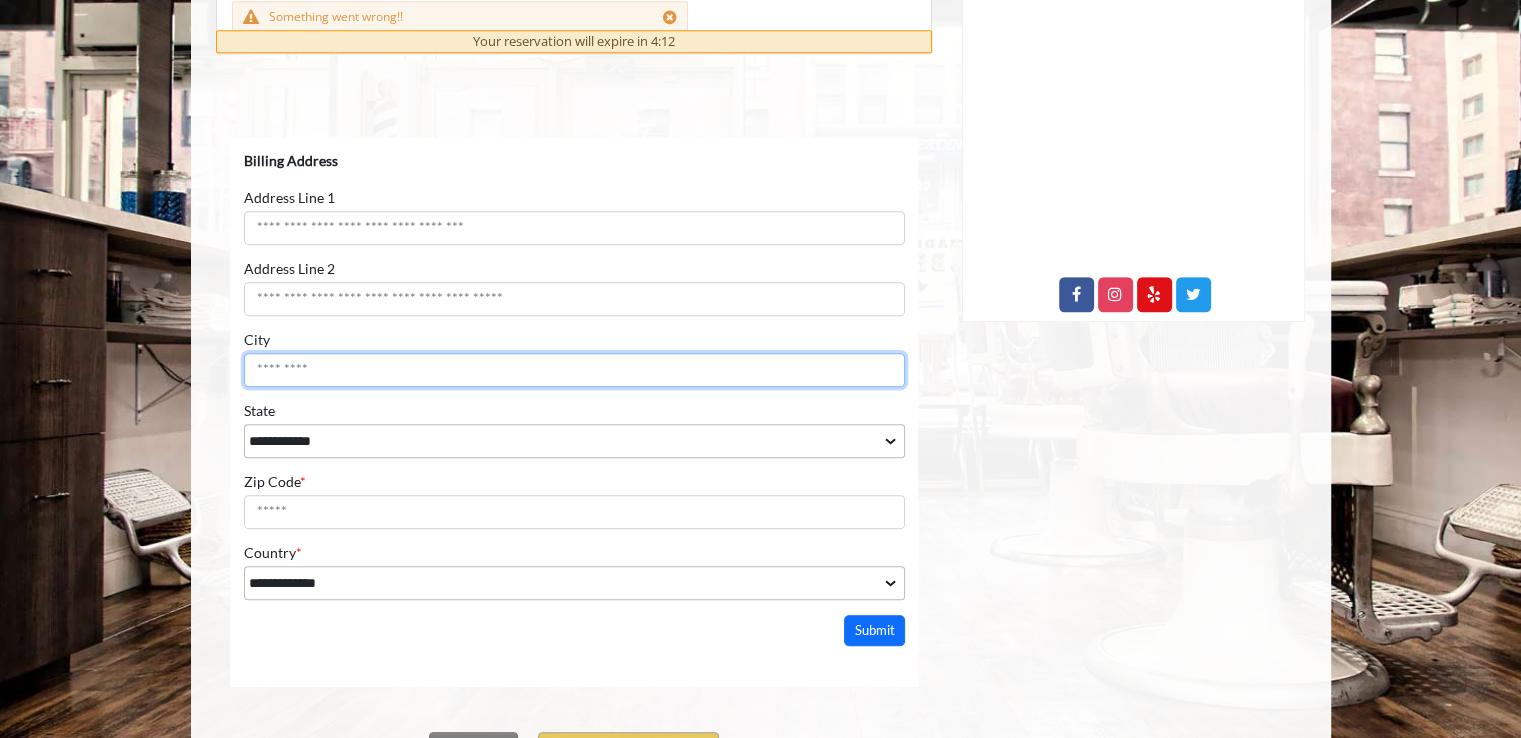 click on "City" at bounding box center [573, 370] 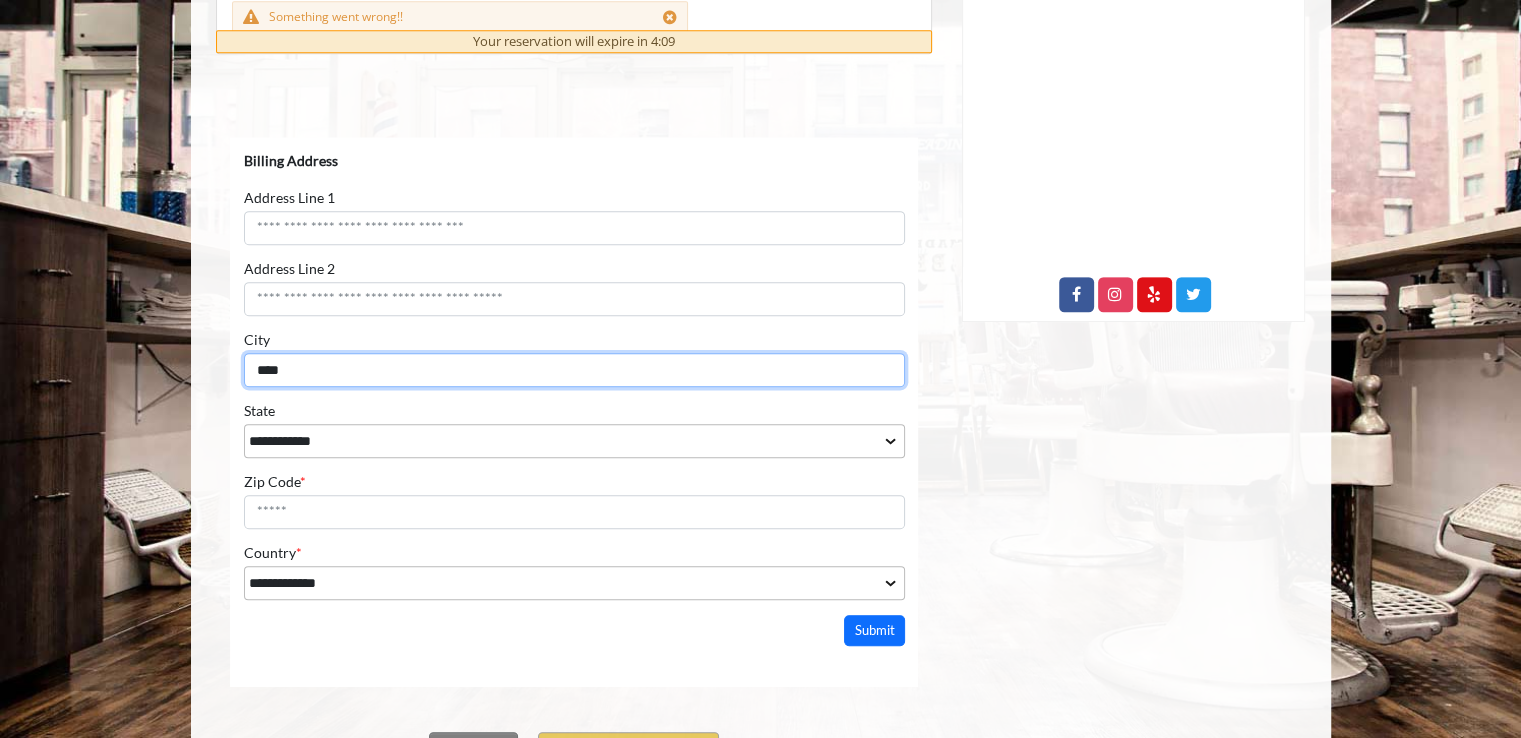type on "****" 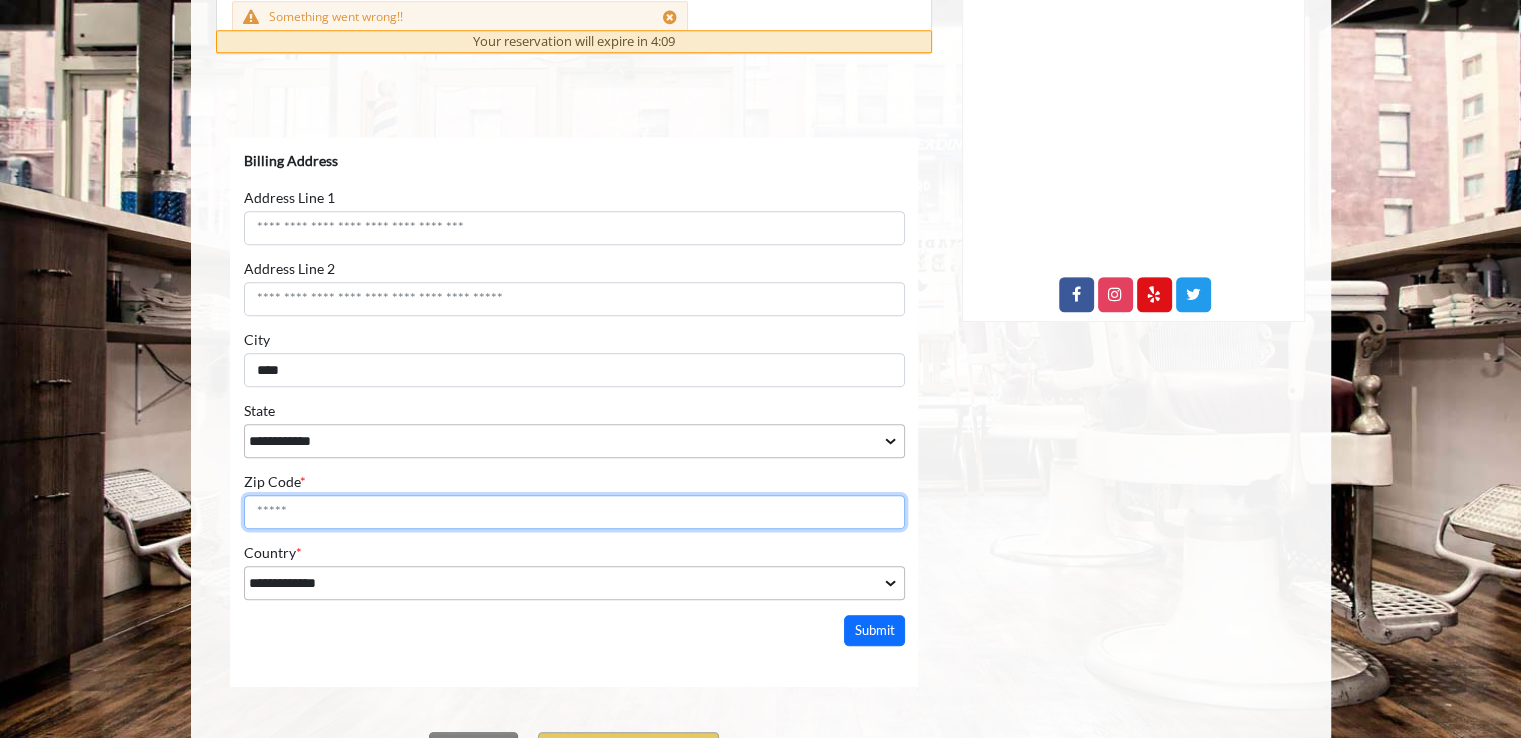 click on "Zip Code  *" at bounding box center [573, 512] 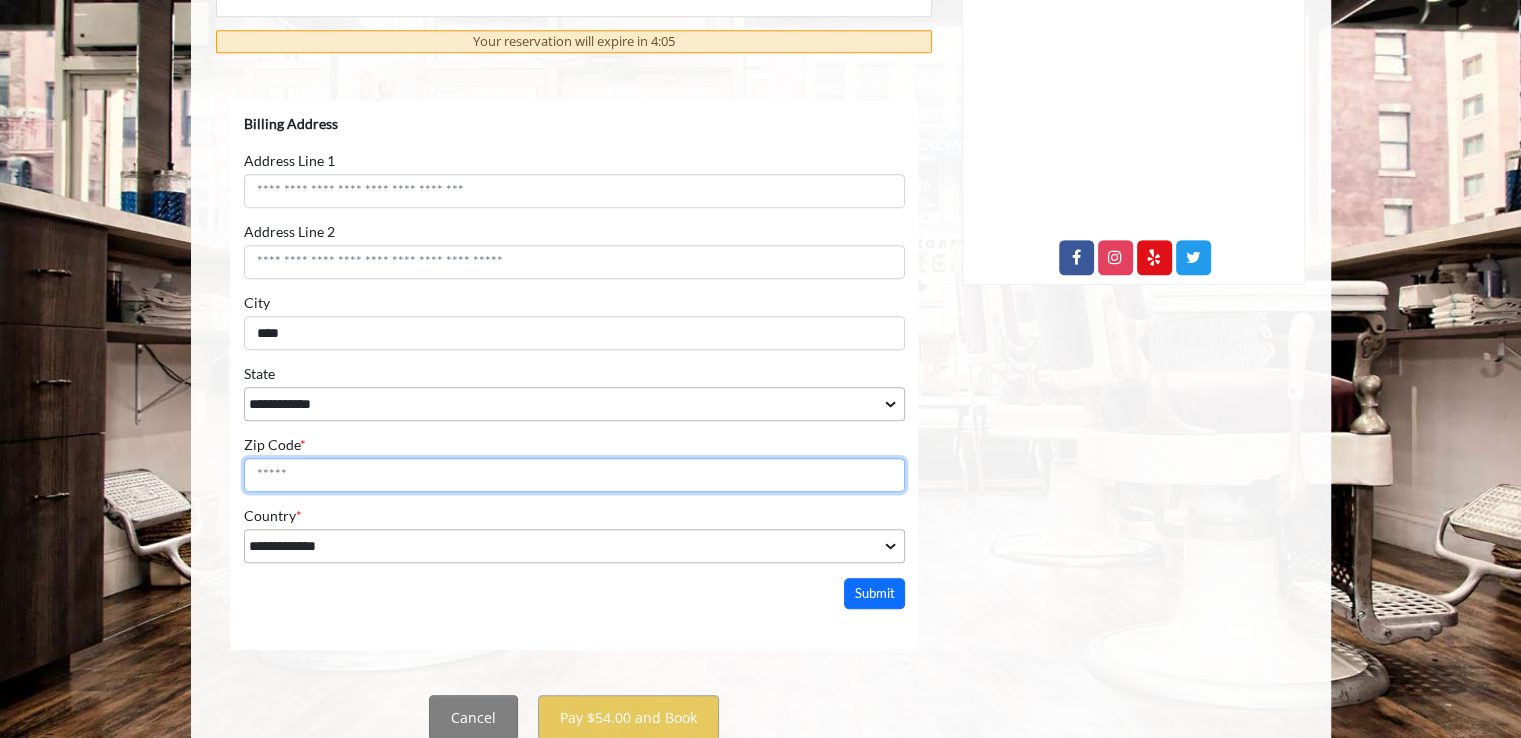 scroll, scrollTop: 987, scrollLeft: 0, axis: vertical 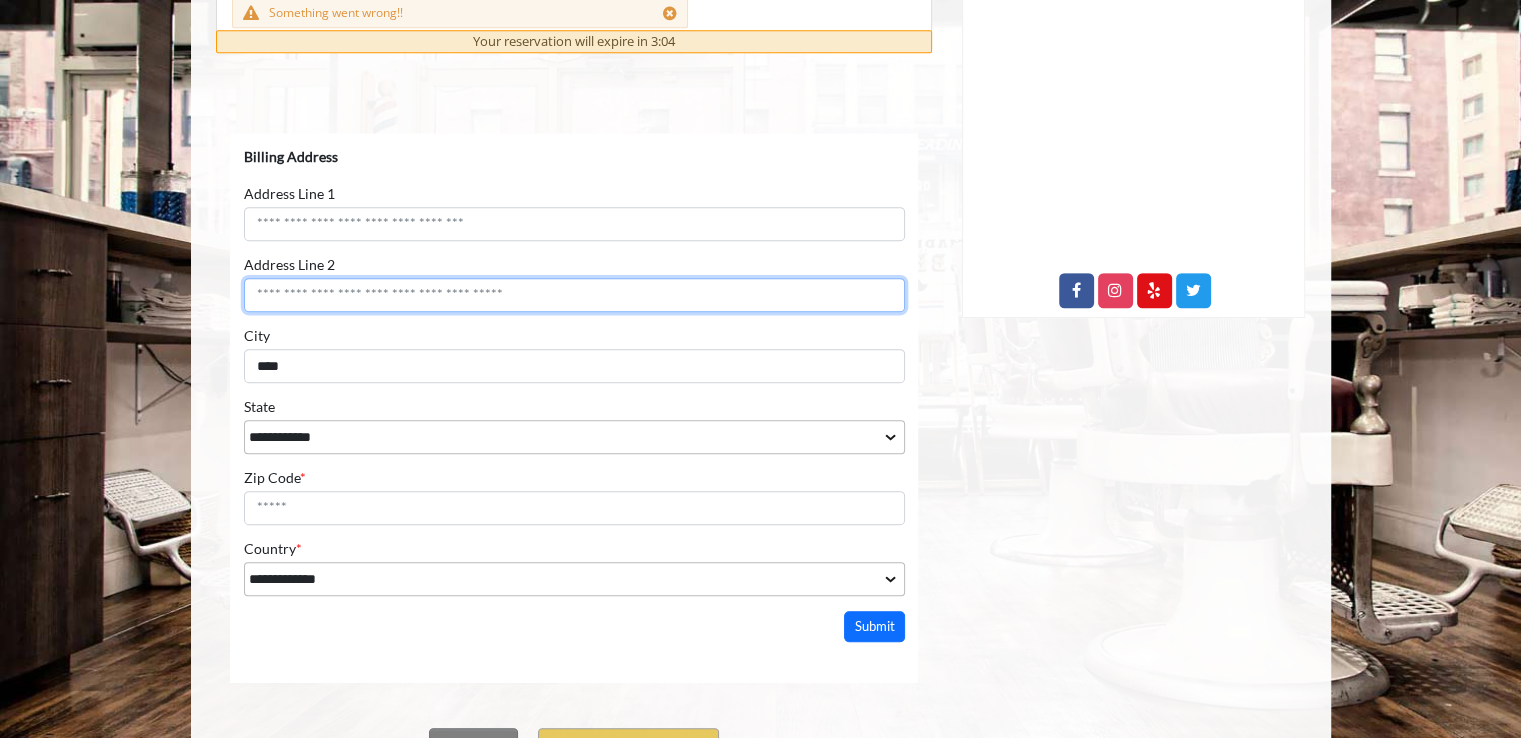 click on "Address Line 2" at bounding box center [573, 295] 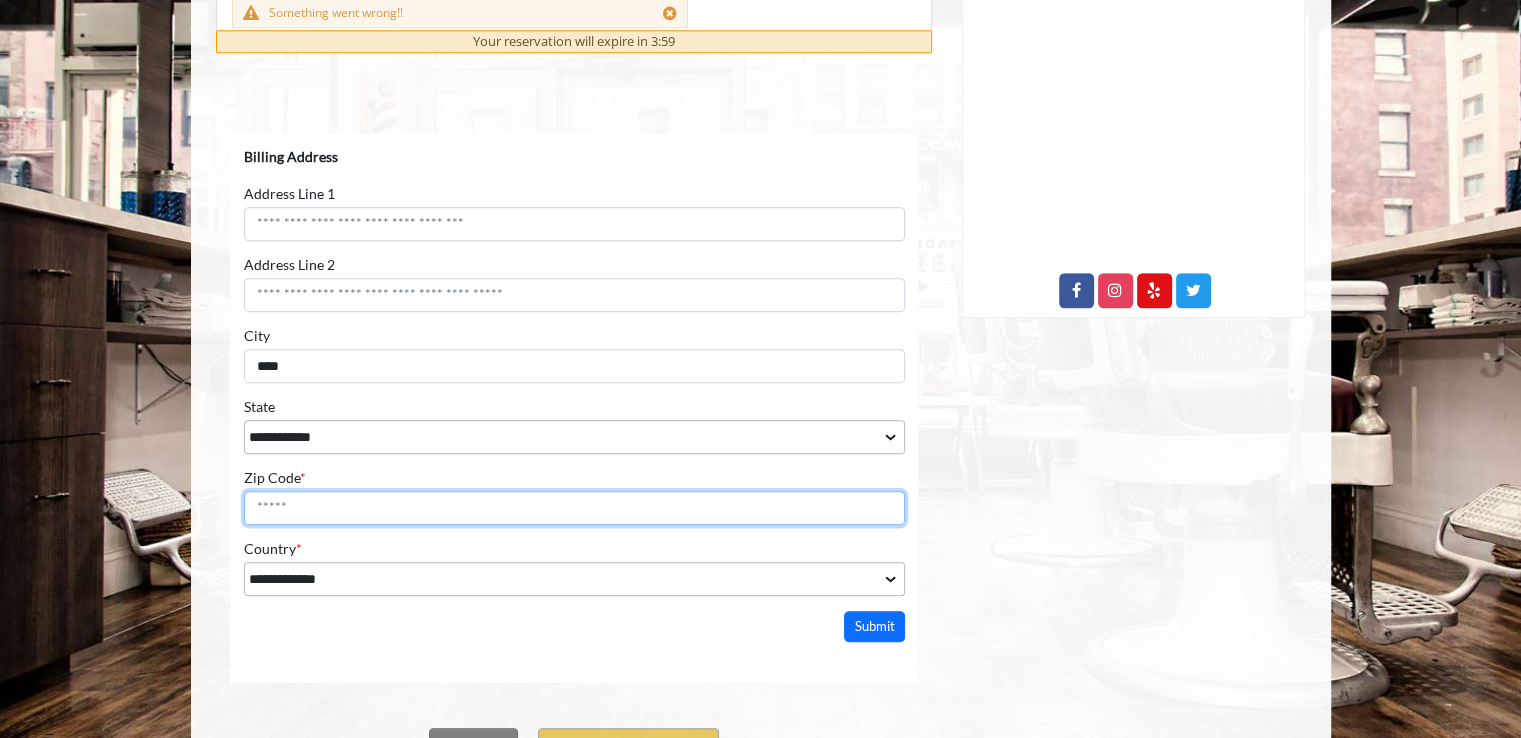 click on "Zip Code  *" at bounding box center (573, 508) 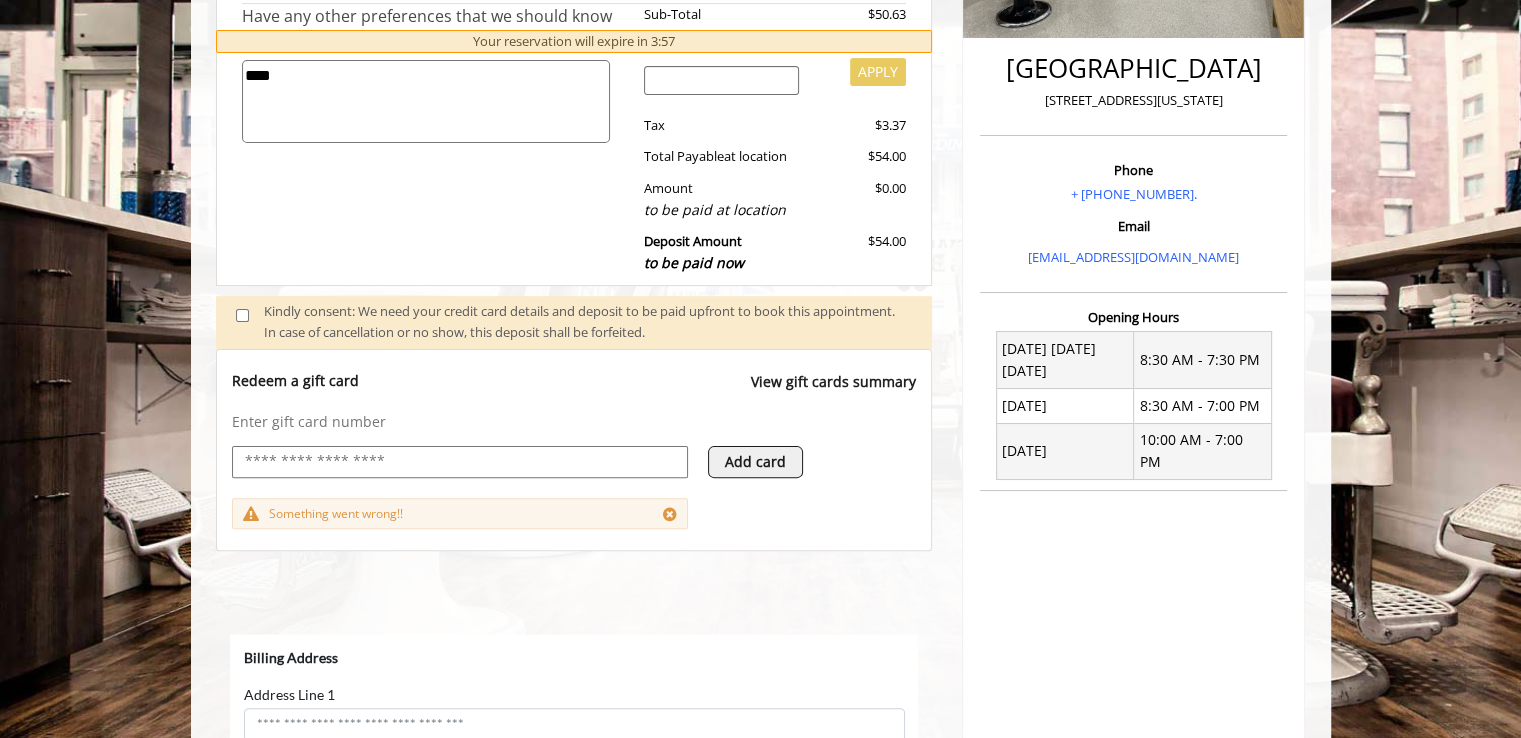 scroll, scrollTop: 0, scrollLeft: 0, axis: both 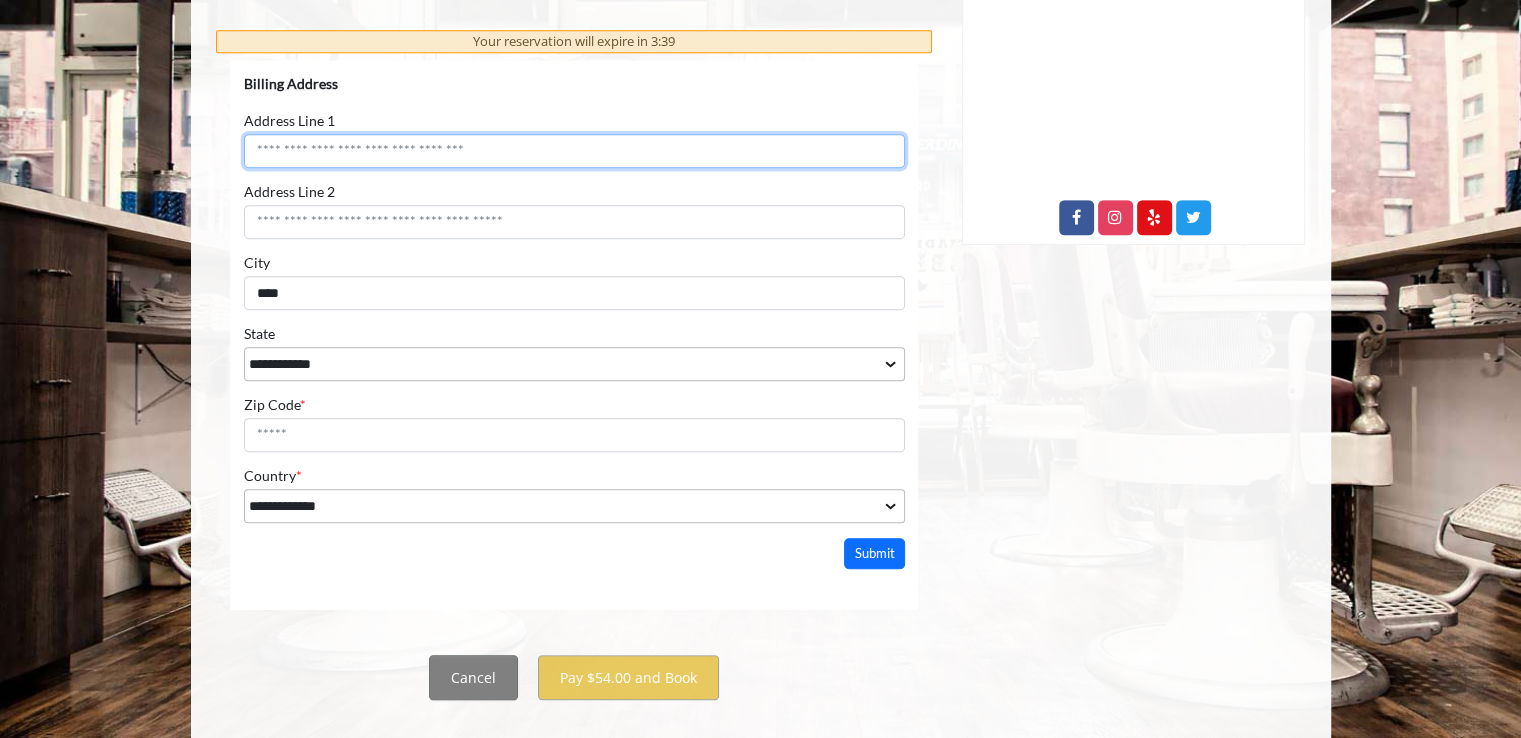 click on "Address Line 1" at bounding box center [573, 151] 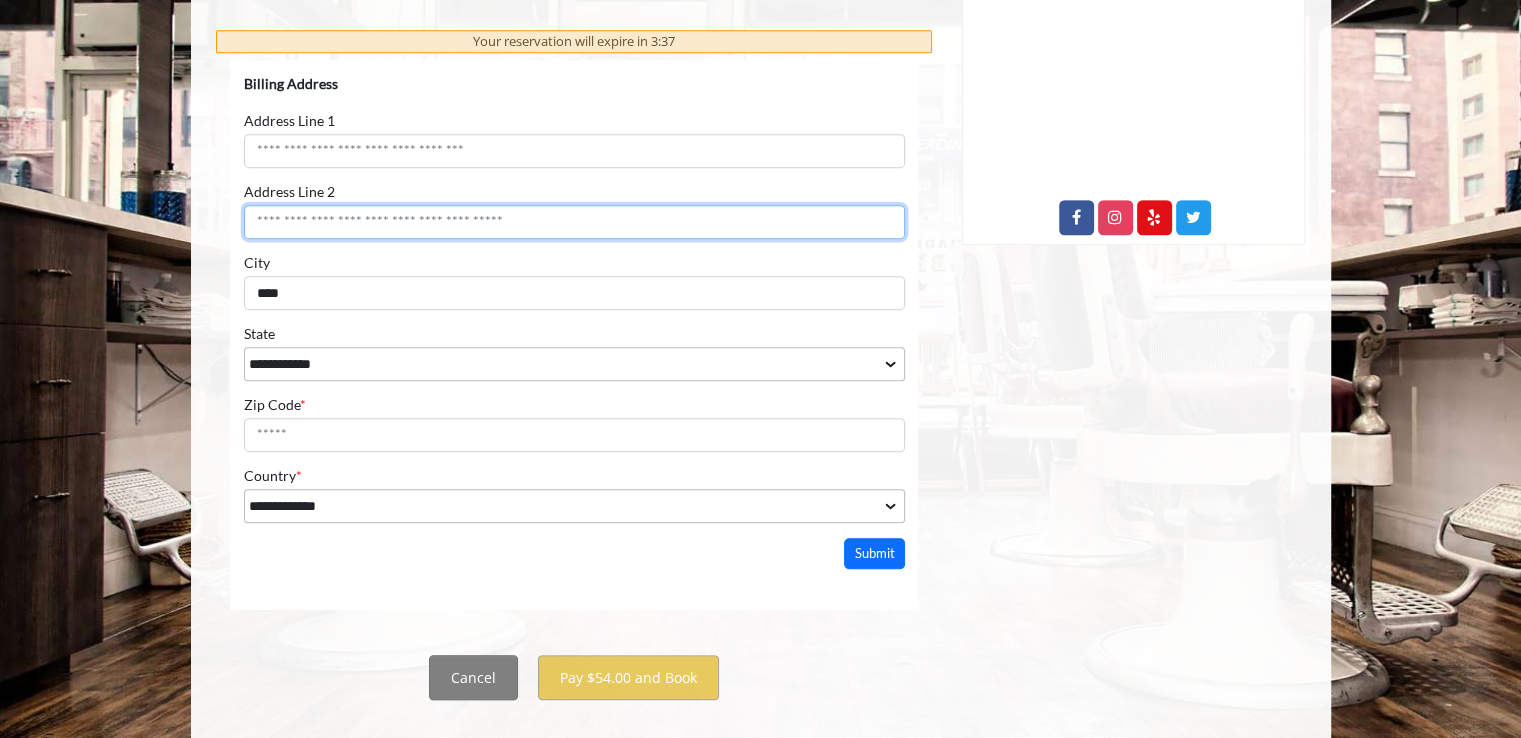 click on "Address Line 2" at bounding box center (573, 222) 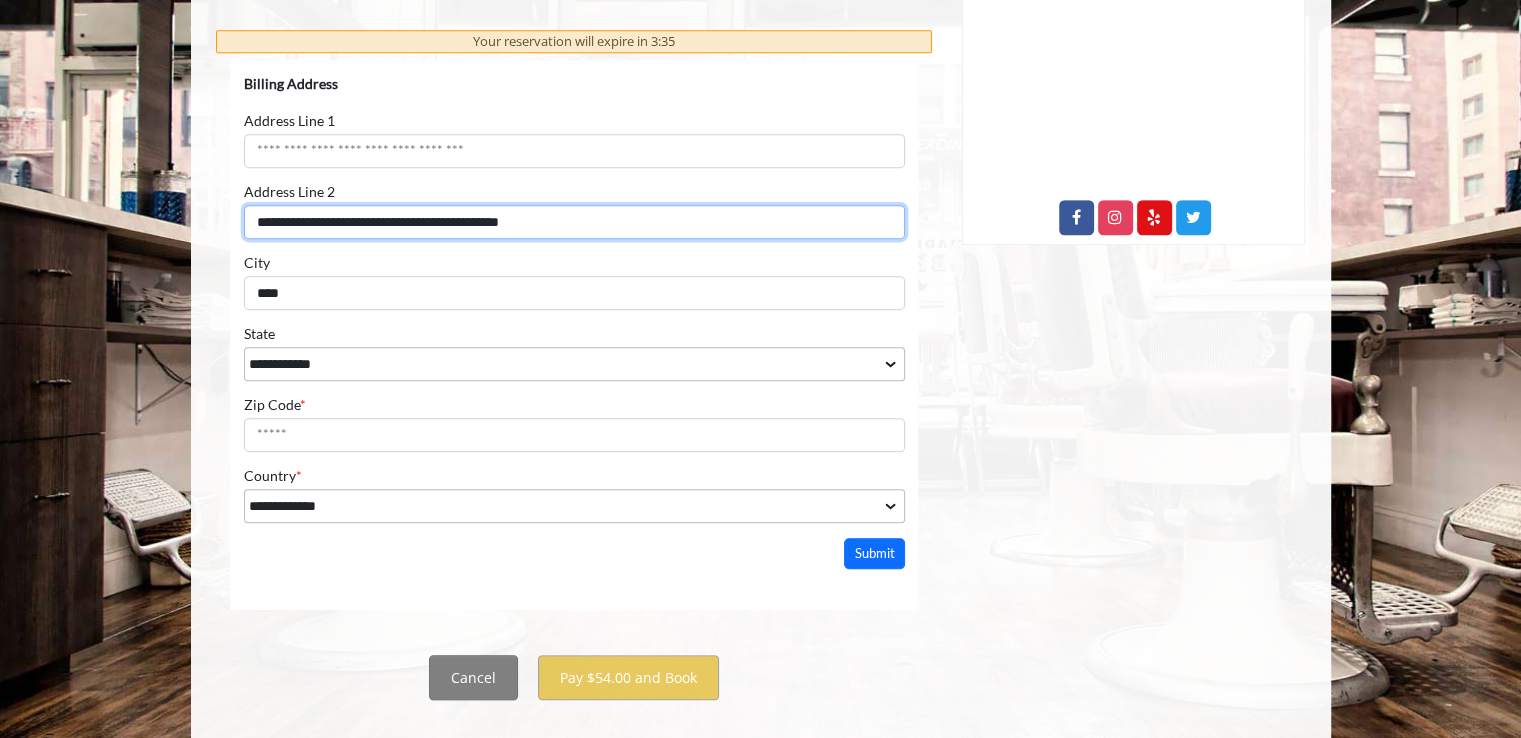 drag, startPoint x: 290, startPoint y: 219, endPoint x: 248, endPoint y: 212, distance: 42.579338 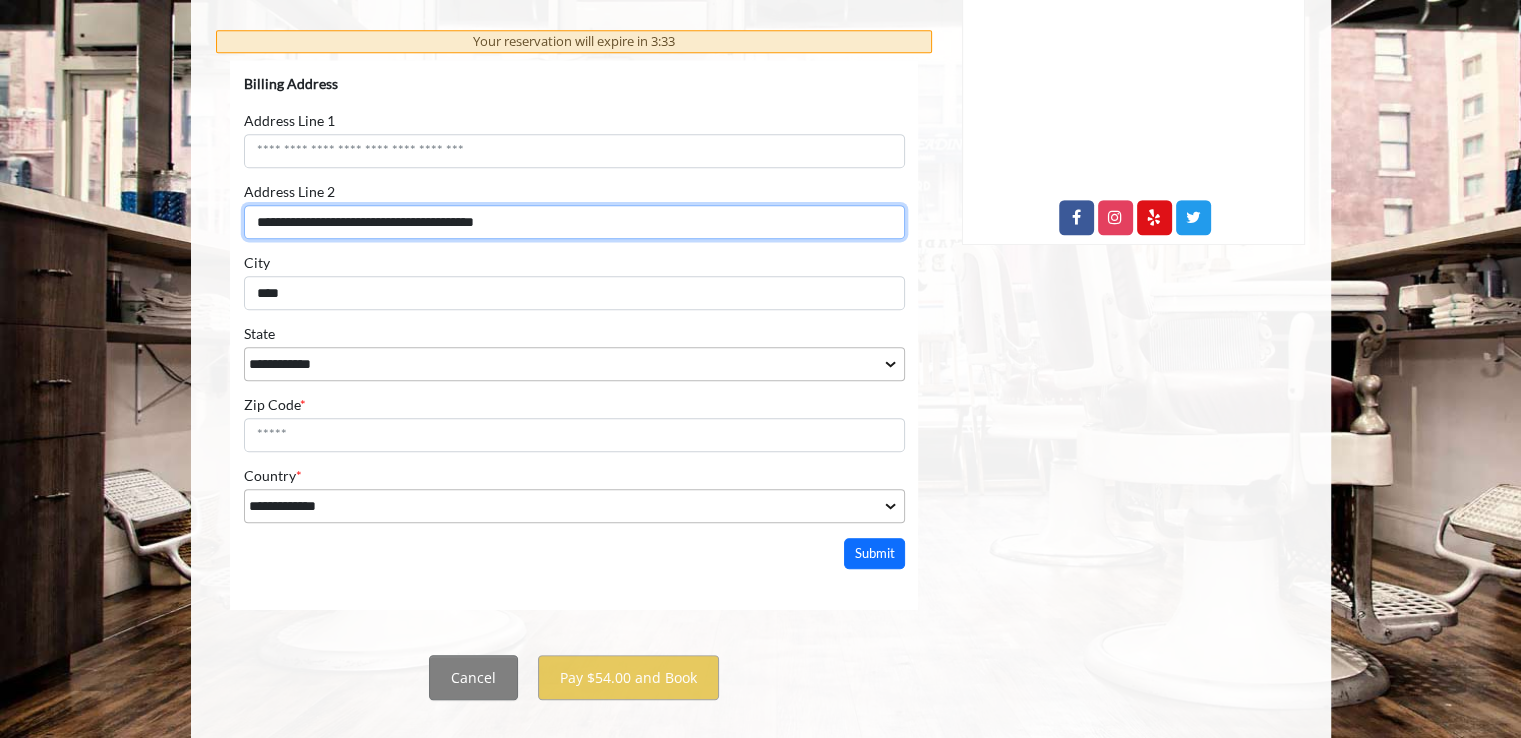 type on "**********" 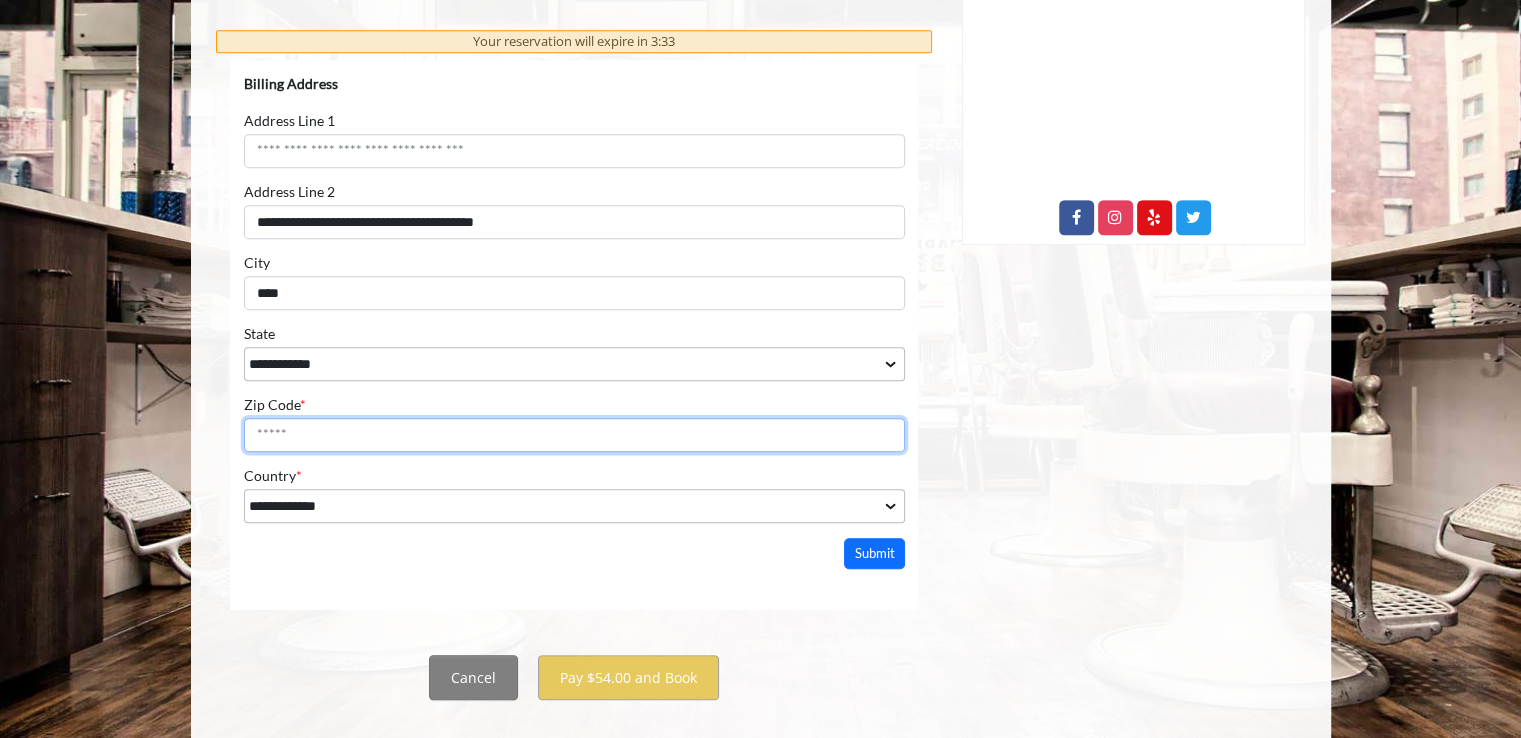 click on "Zip Code  *" at bounding box center (573, 435) 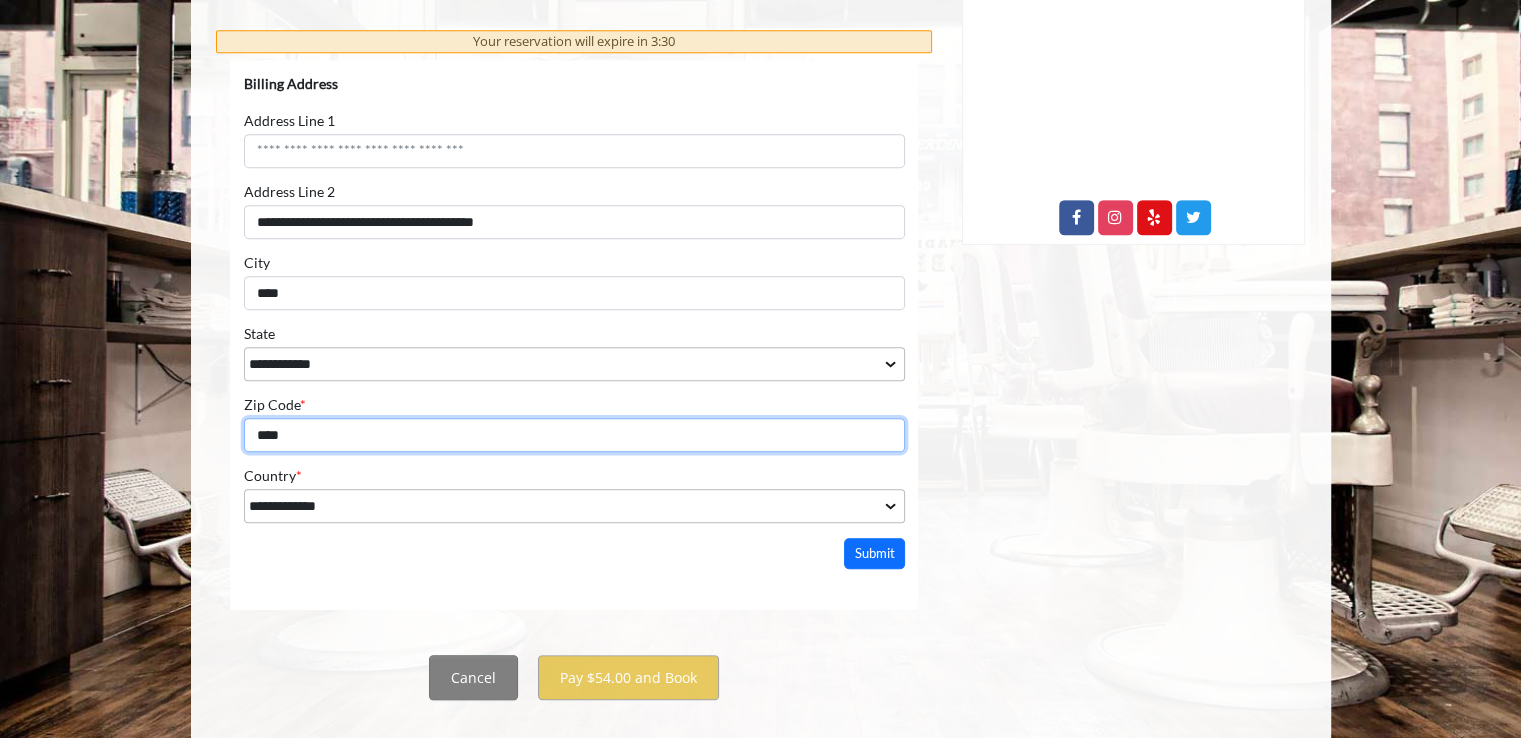 type on "****" 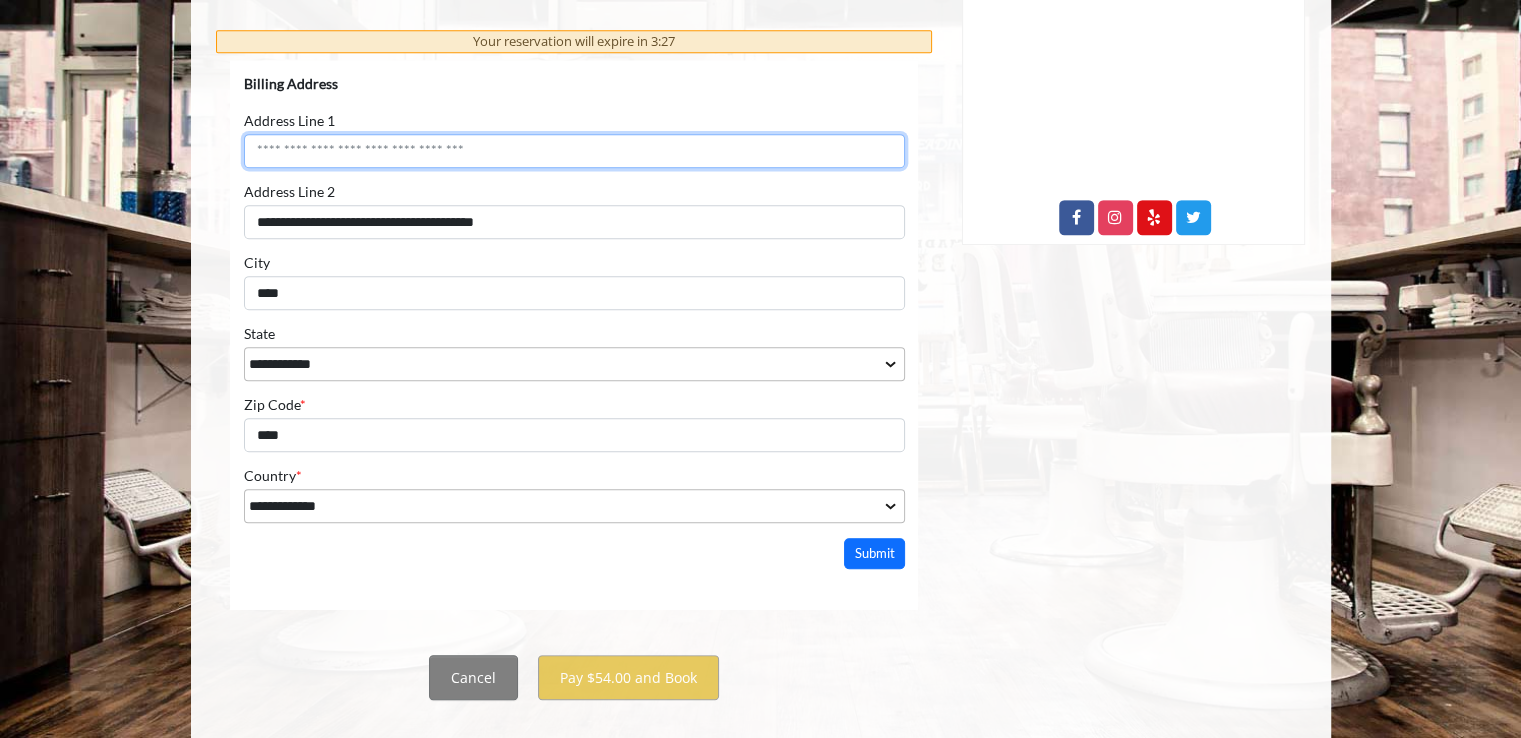 click on "Address Line 1" at bounding box center (573, 151) 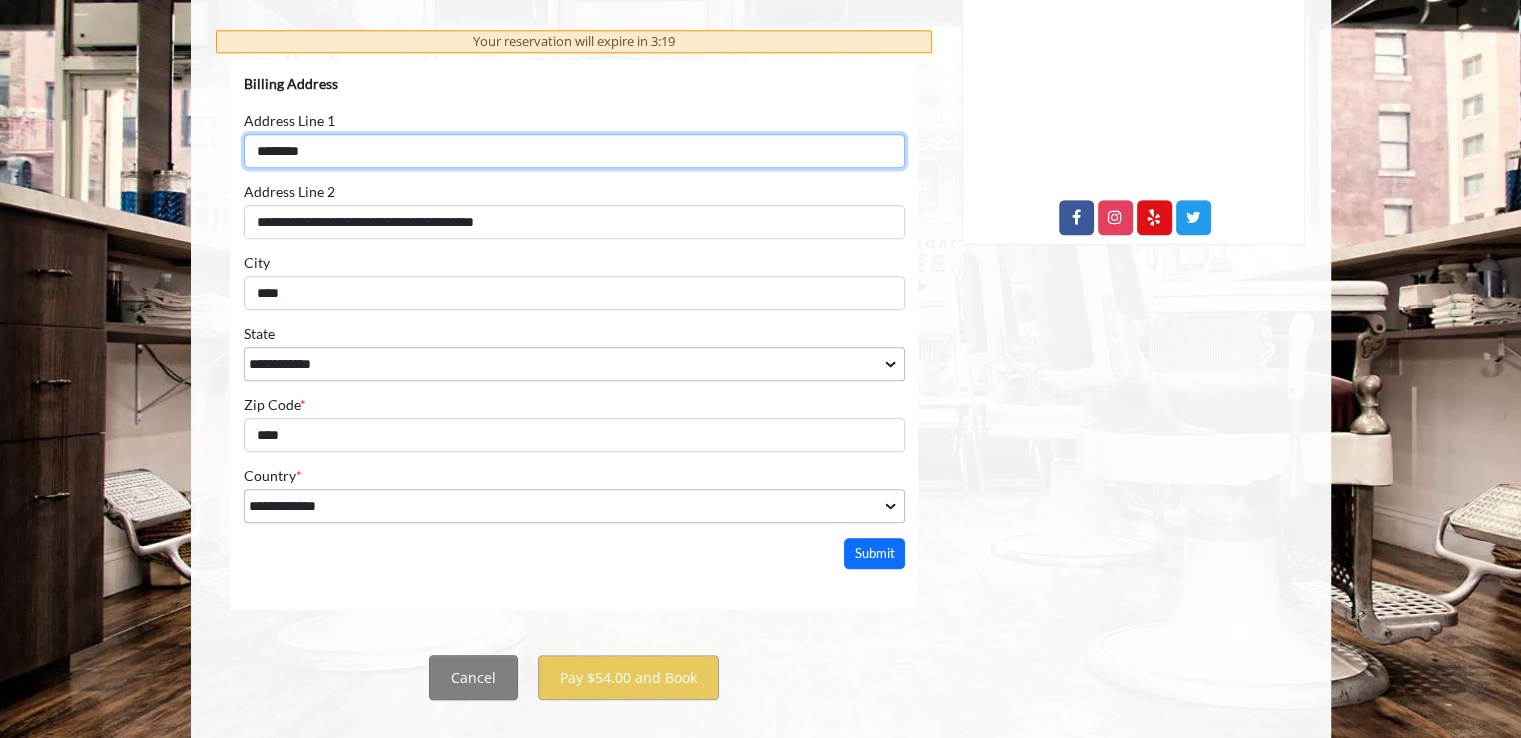 type on "********" 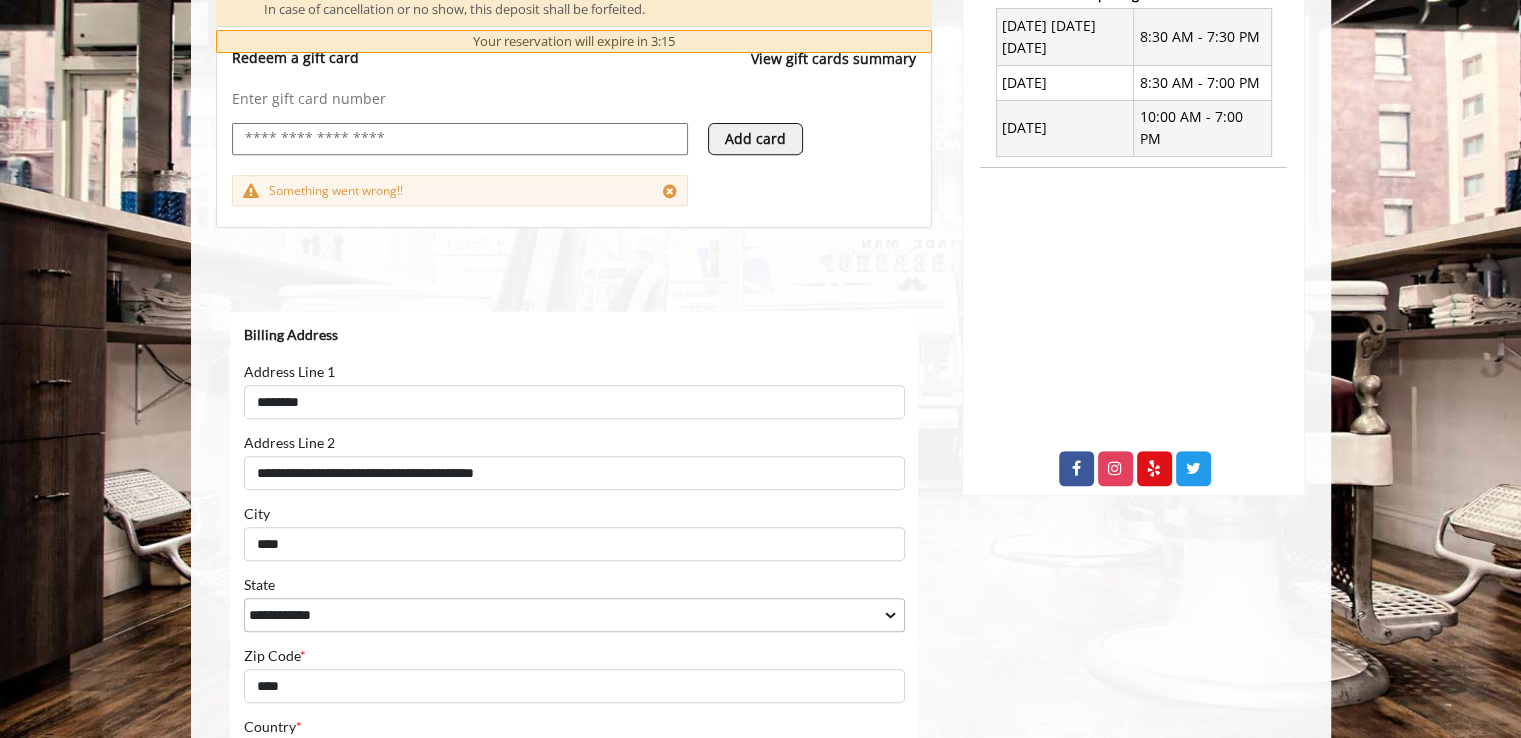 scroll, scrollTop: 747, scrollLeft: 0, axis: vertical 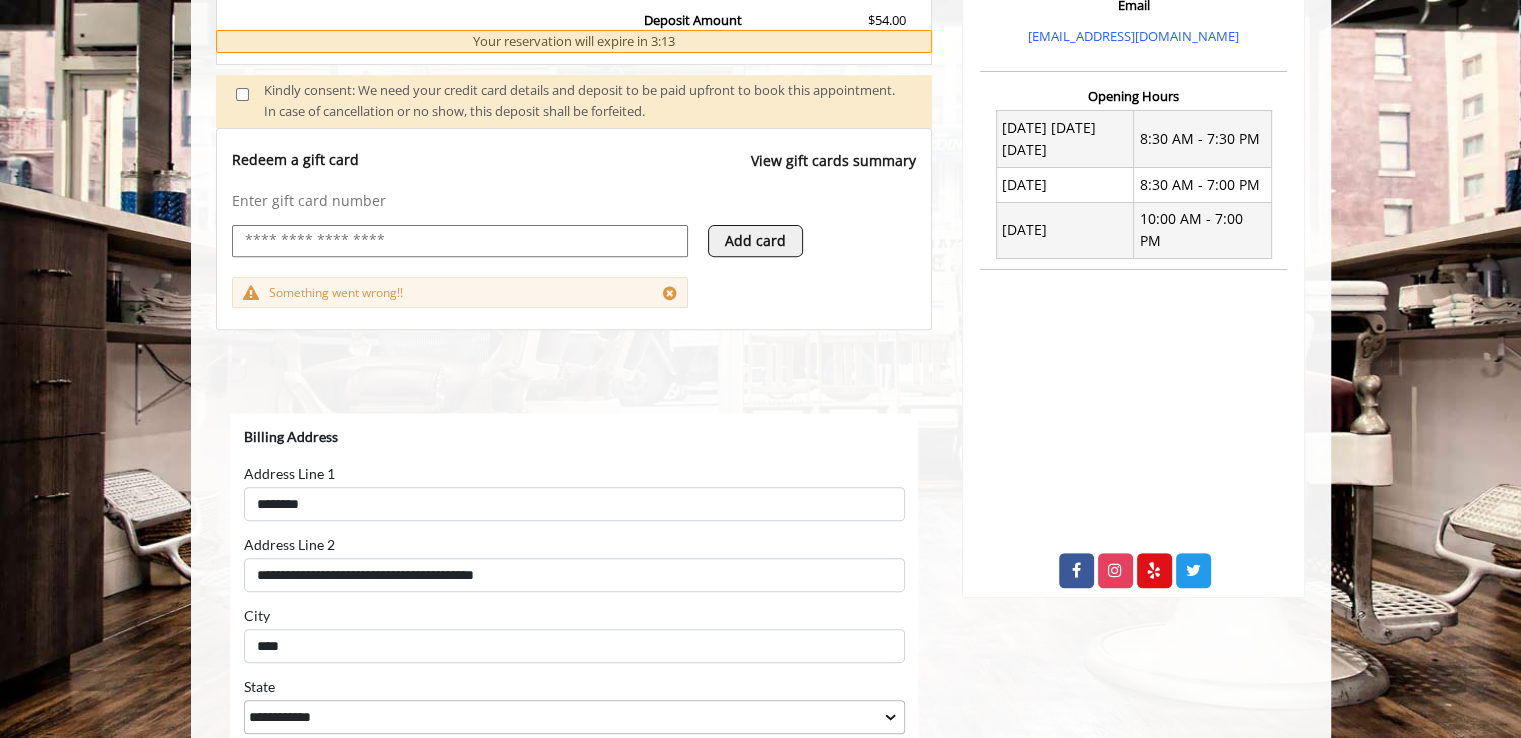 click at bounding box center (670, 293) 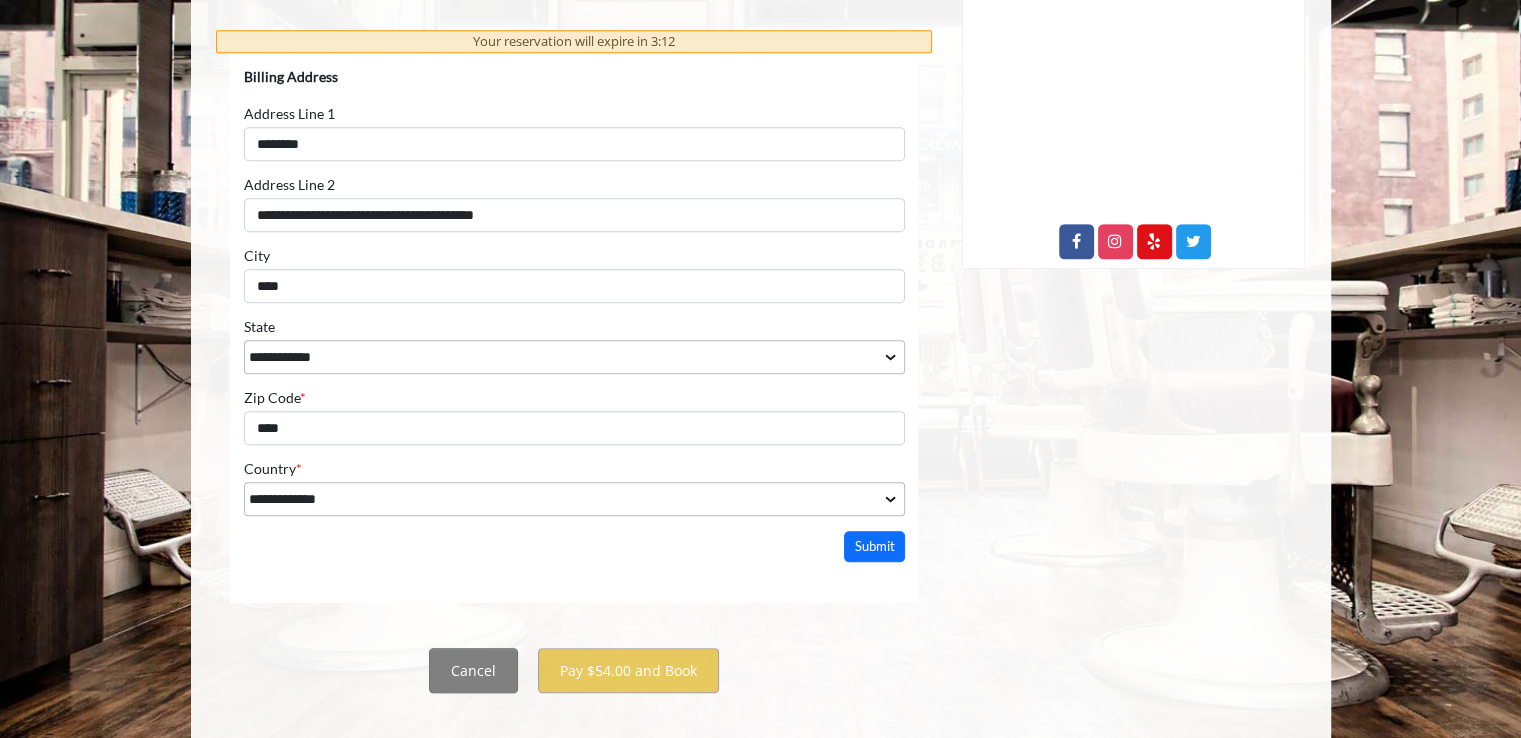 scroll, scrollTop: 1060, scrollLeft: 0, axis: vertical 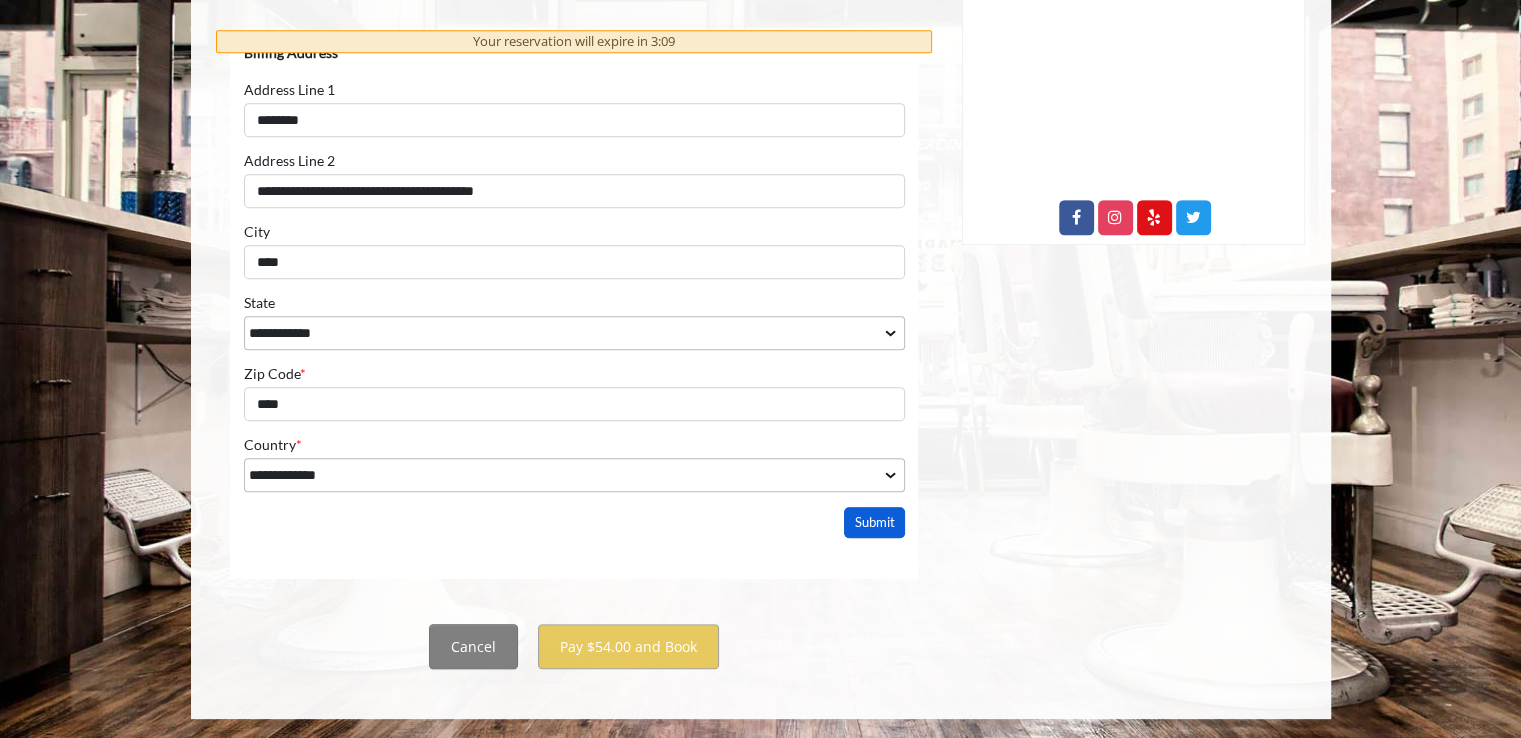 click on "Submit" at bounding box center (874, 522) 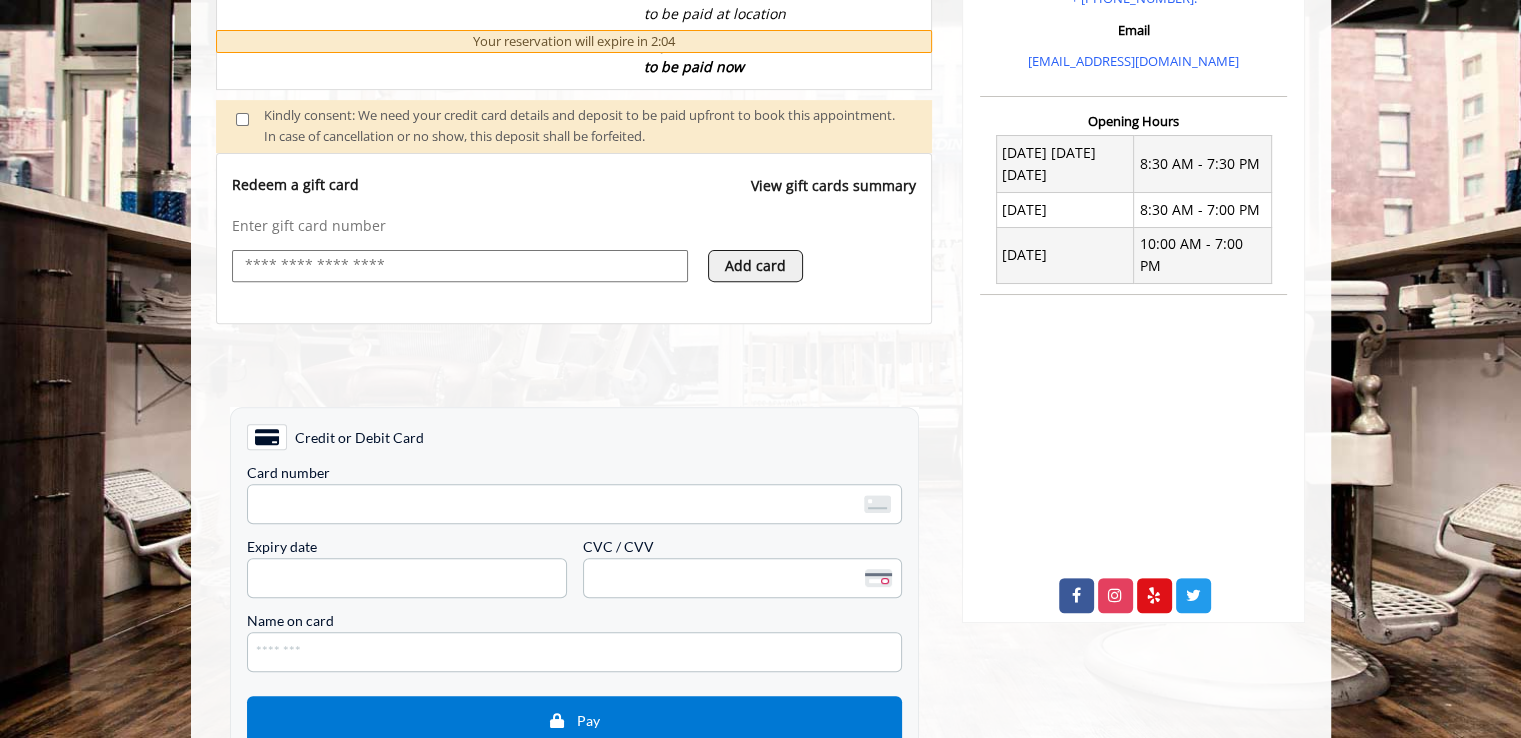 scroll, scrollTop: 813, scrollLeft: 0, axis: vertical 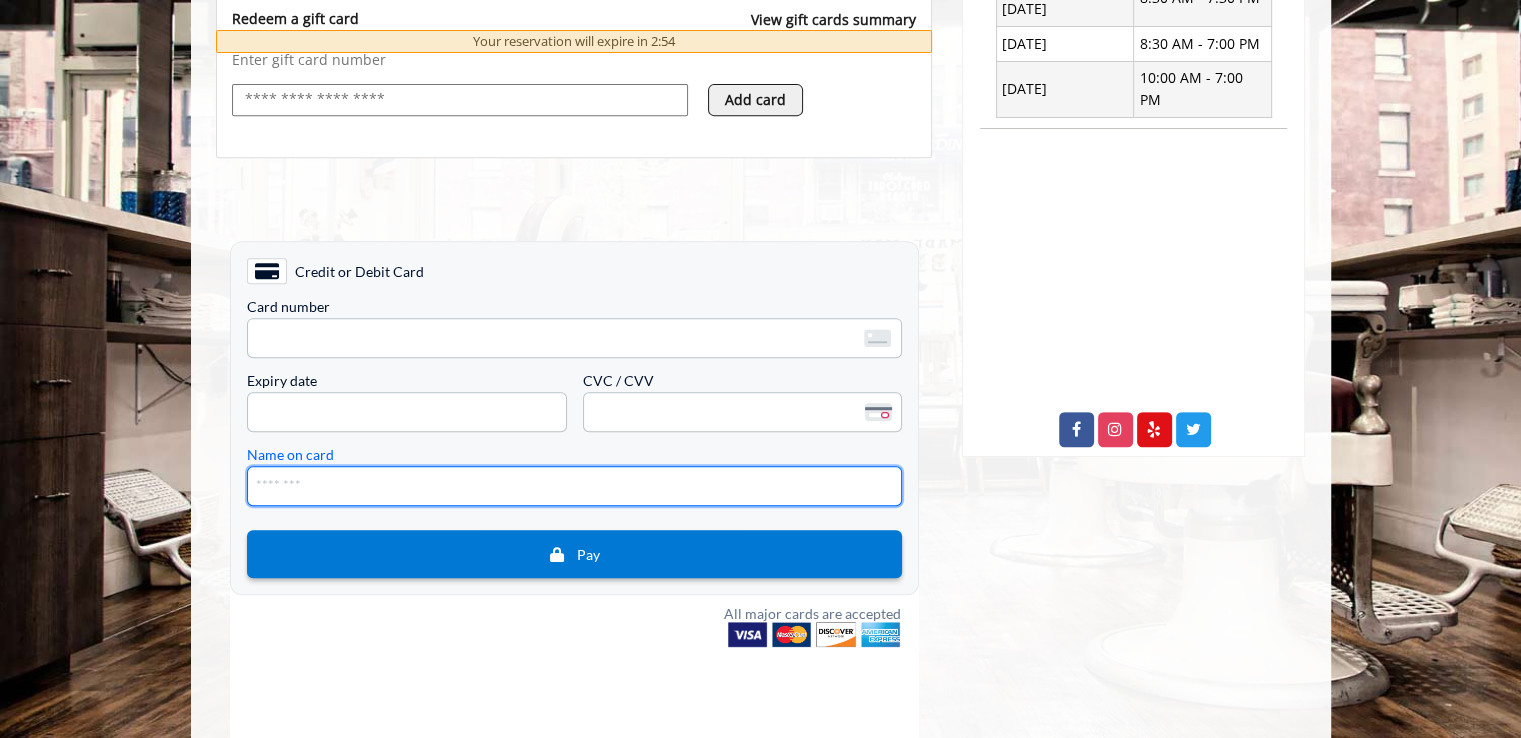 drag, startPoint x: 485, startPoint y: 486, endPoint x: 592, endPoint y: 532, distance: 116.46888 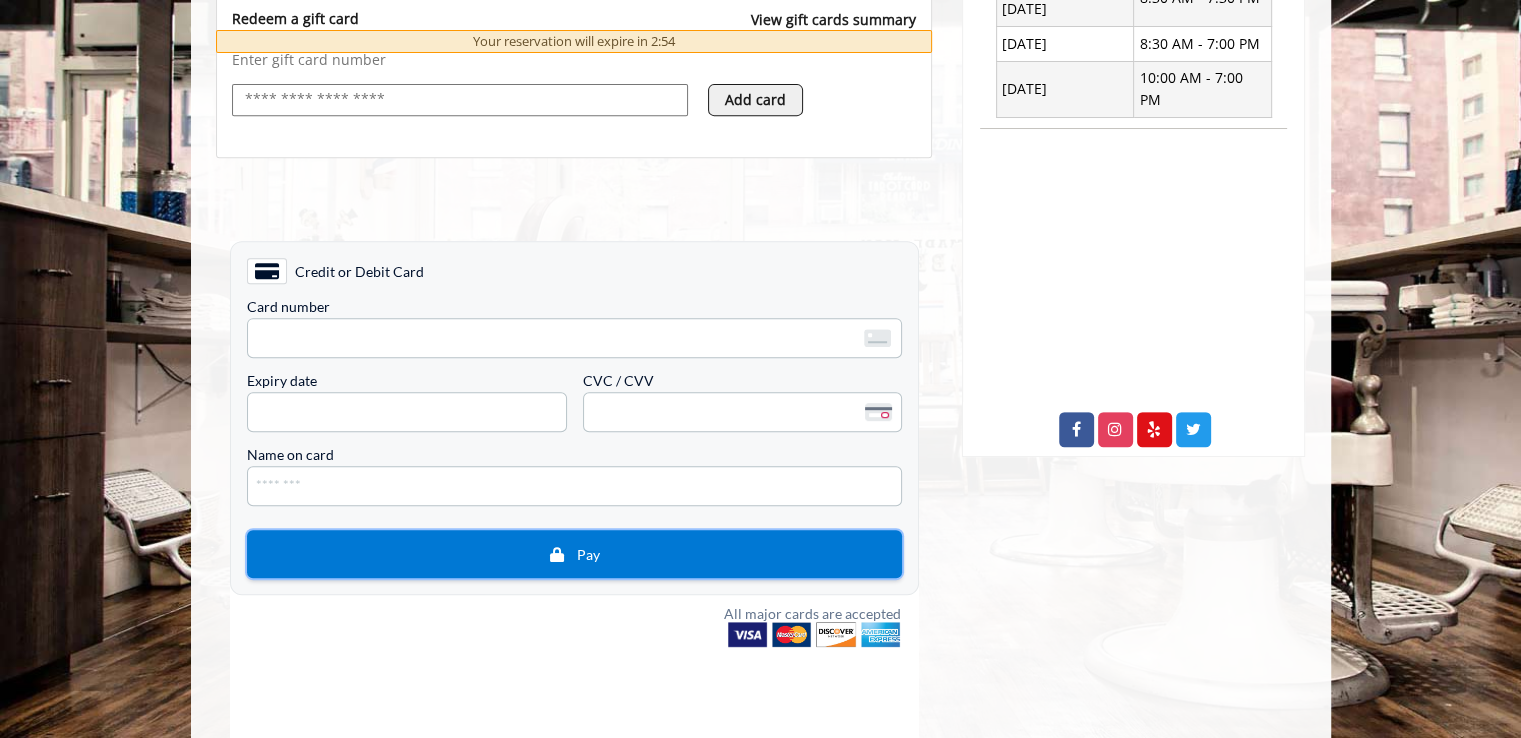 click on "Pay" at bounding box center [573, 554] 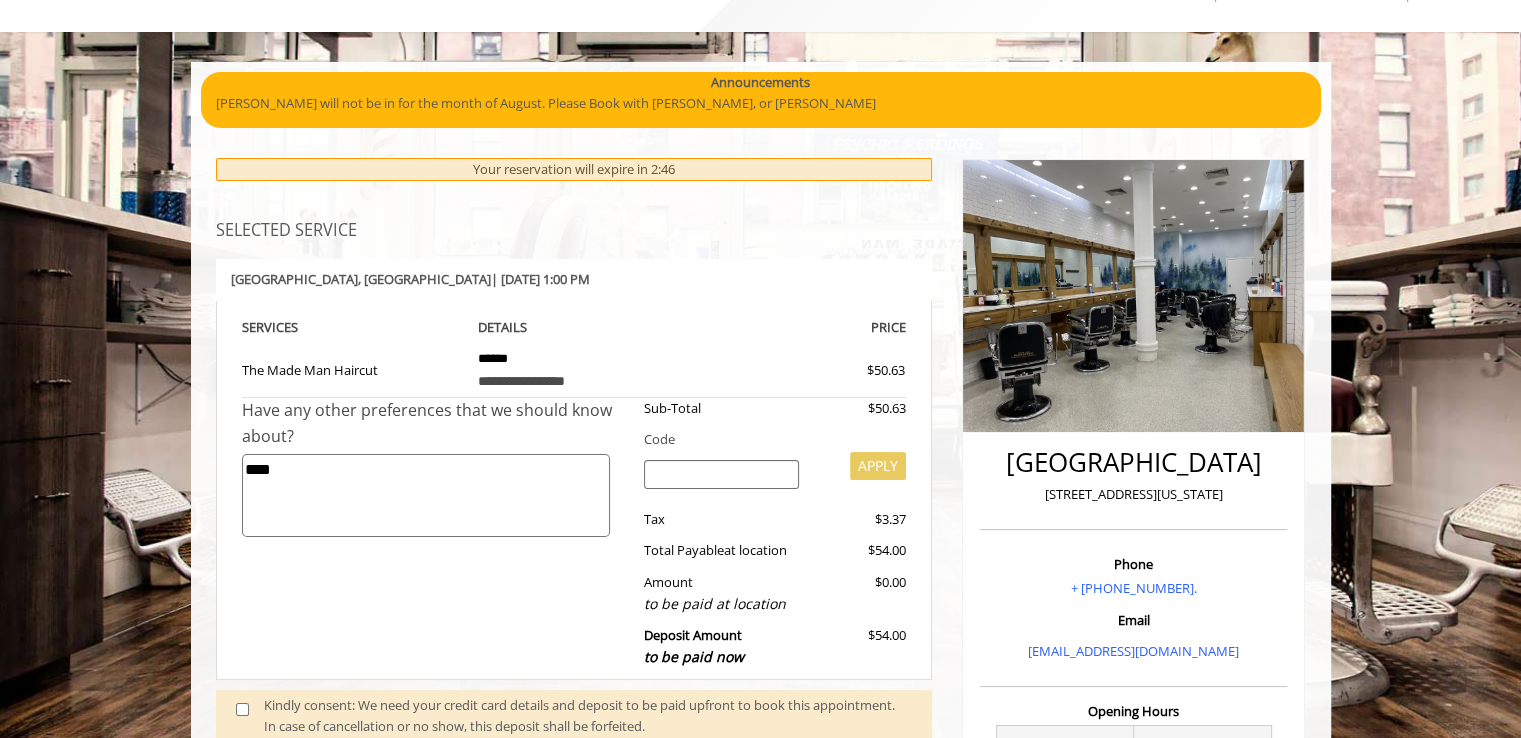 scroll, scrollTop: 0, scrollLeft: 0, axis: both 